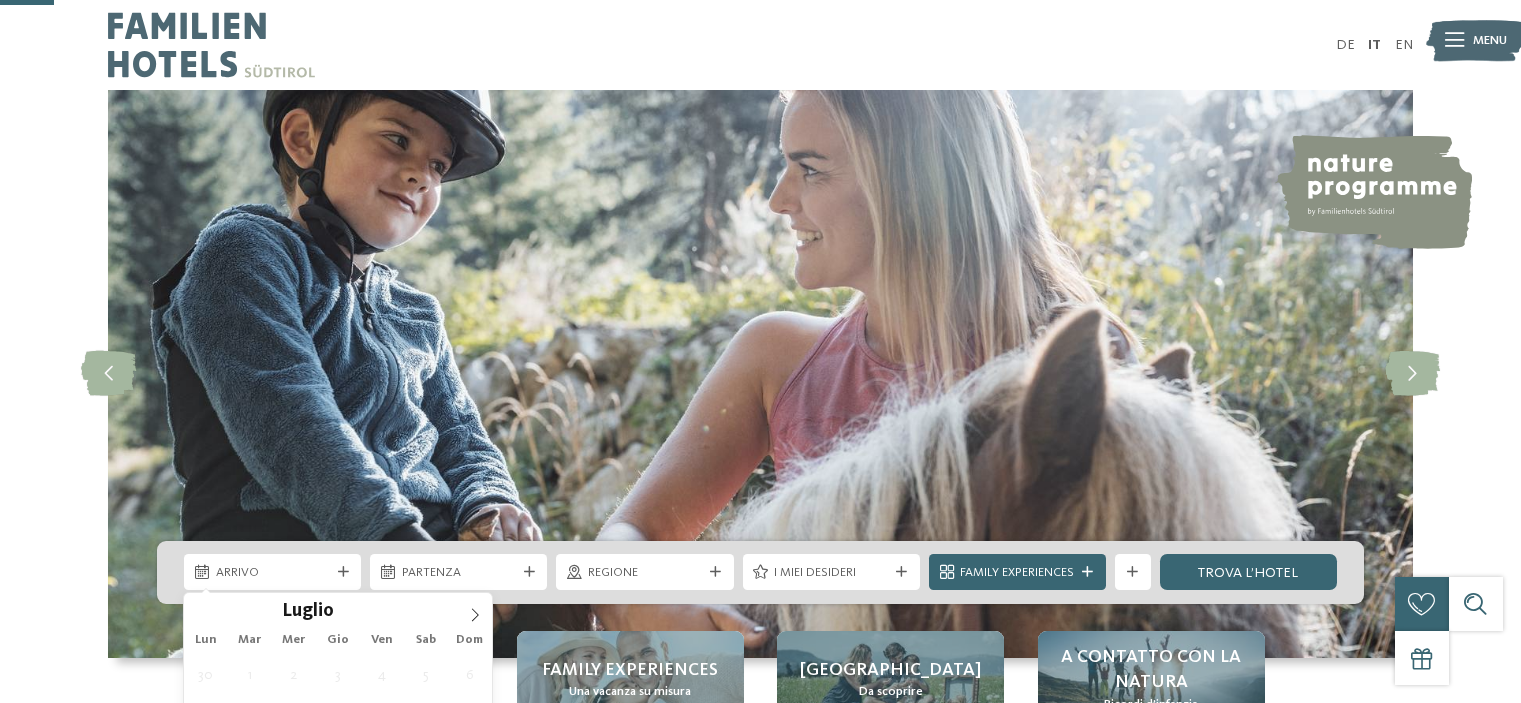click on "Arrivo" at bounding box center (272, 572) 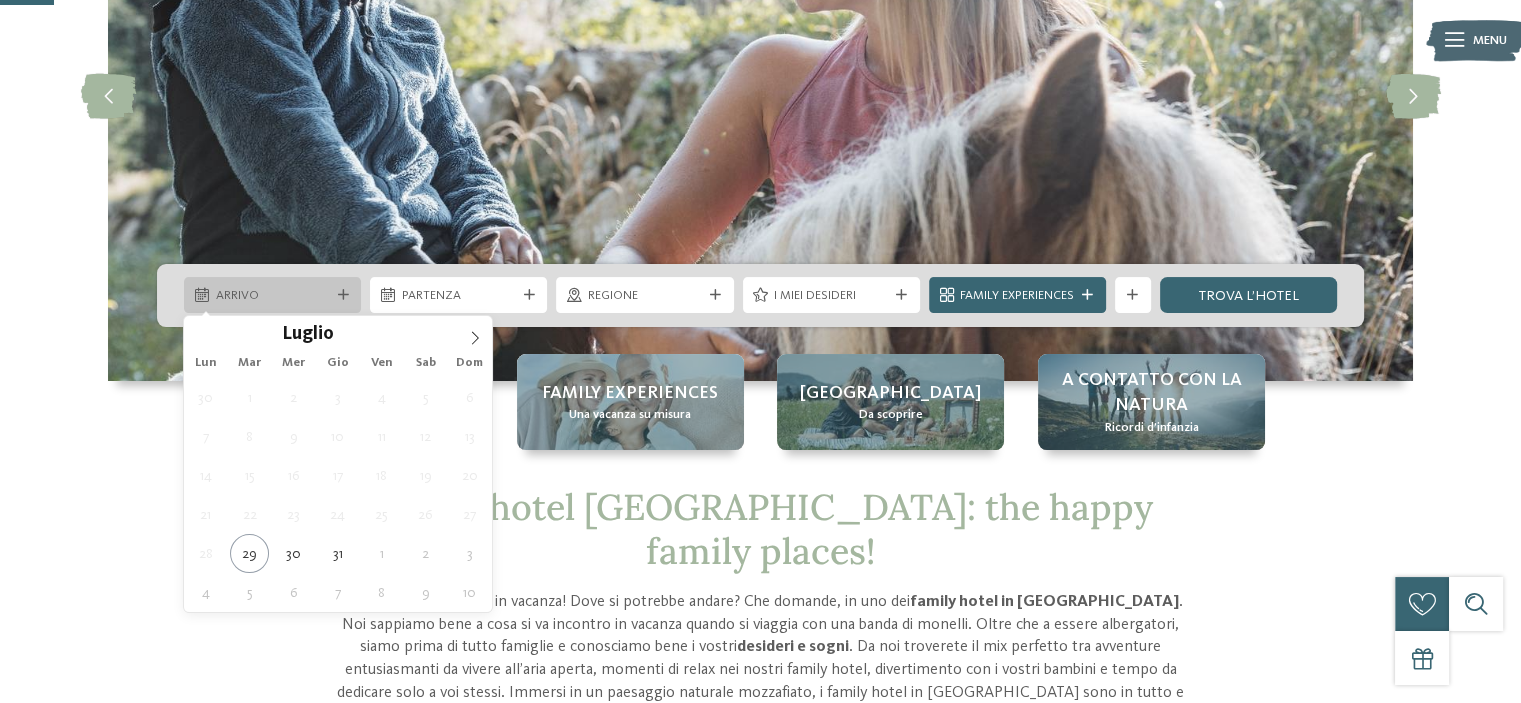 scroll, scrollTop: 277, scrollLeft: 0, axis: vertical 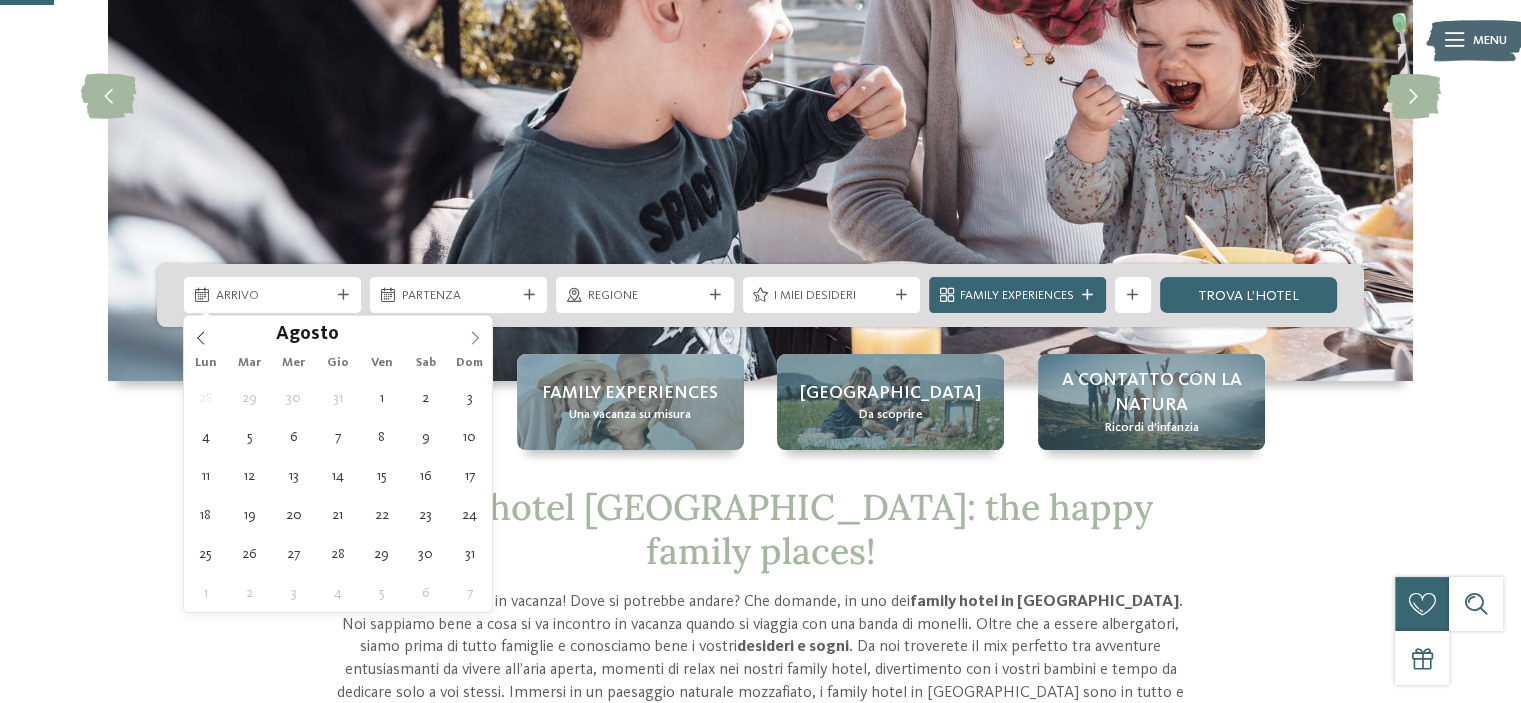 click 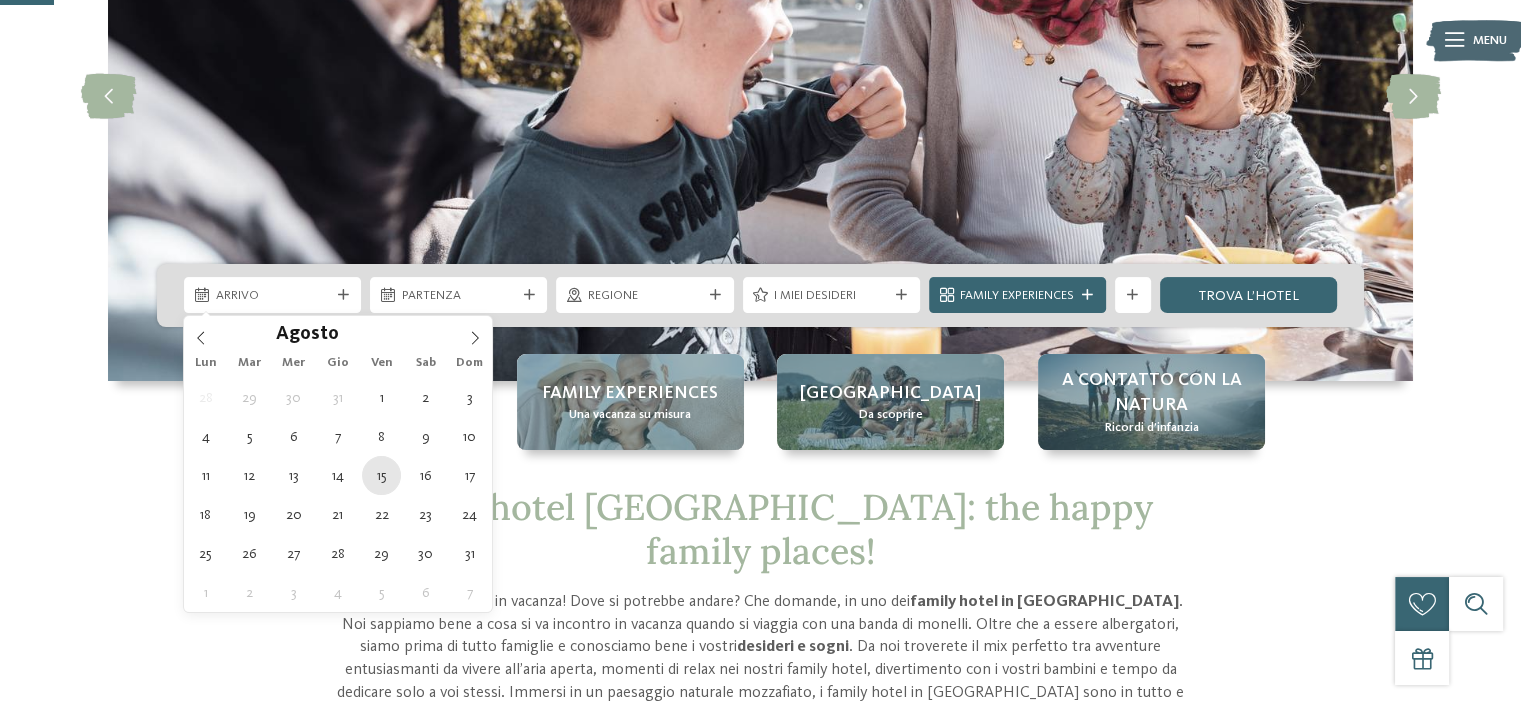 type on "15.08.2025" 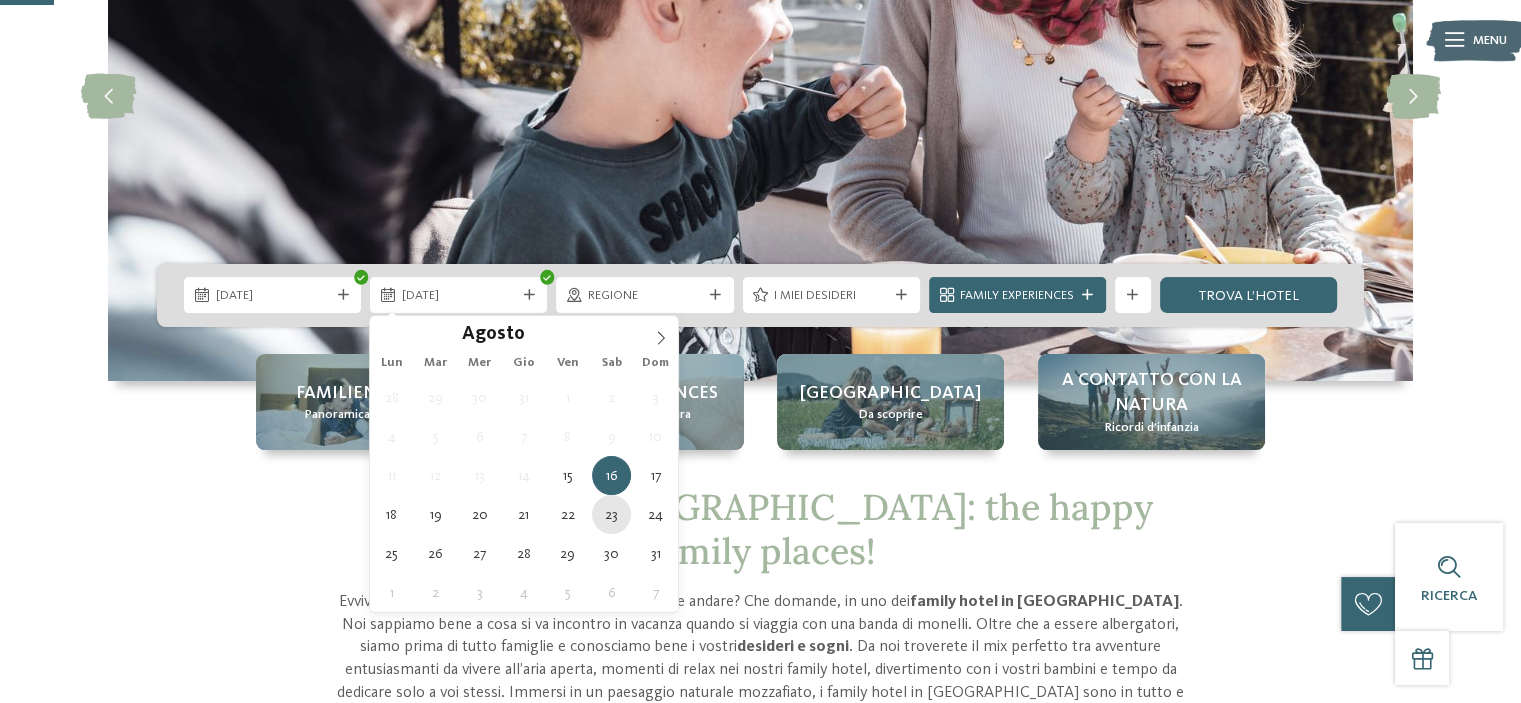 type on "23.08.2025" 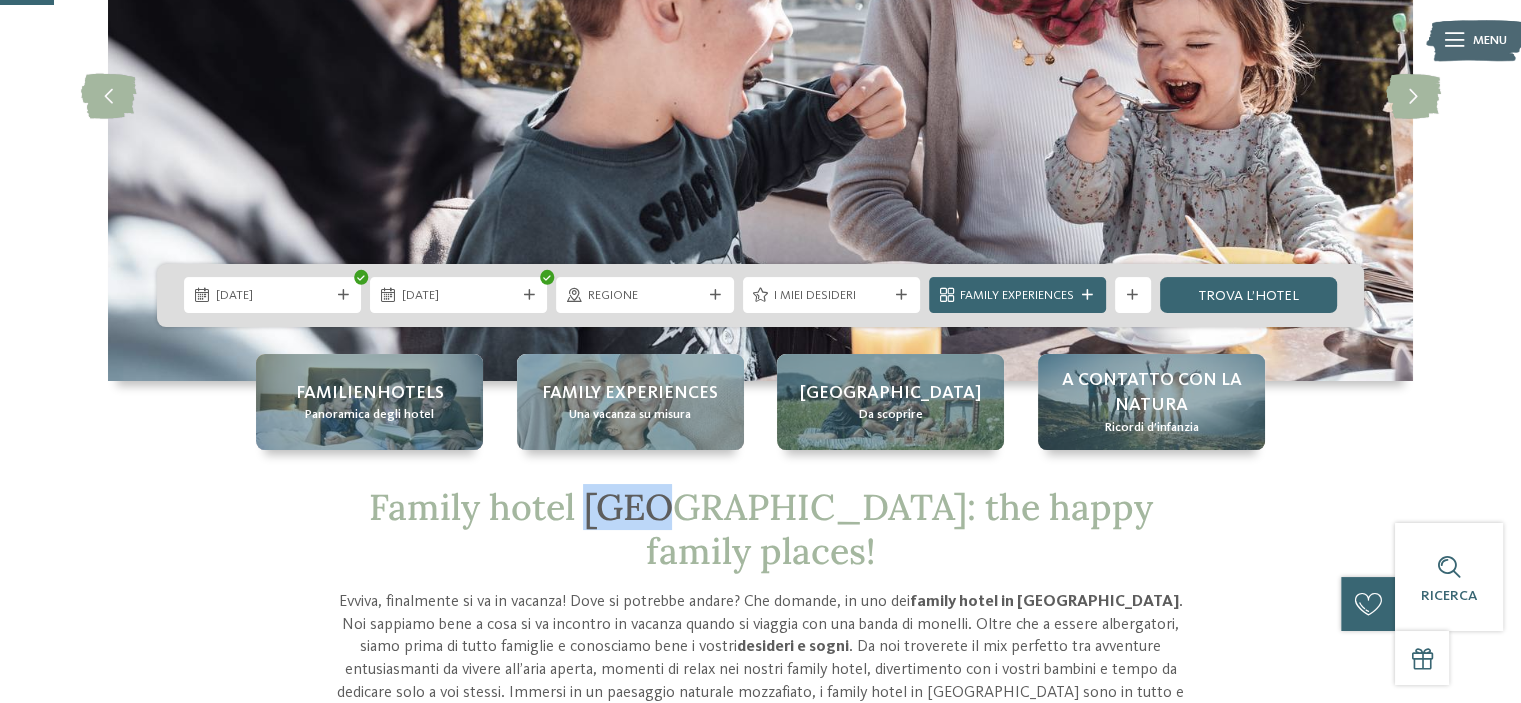 click on "Family hotel Alto Adige: the happy family places!" at bounding box center (760, 528) 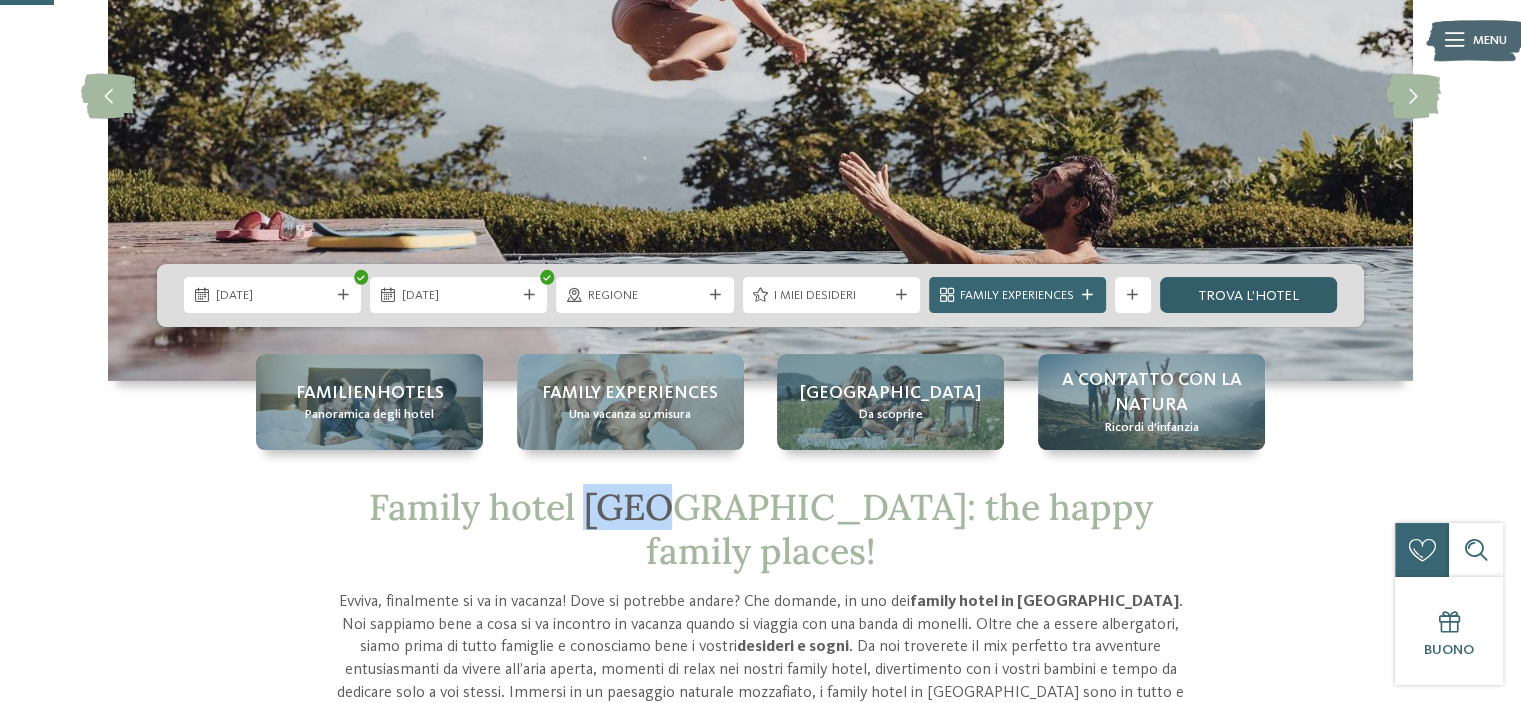 click on "trova l’hotel" at bounding box center (1248, 295) 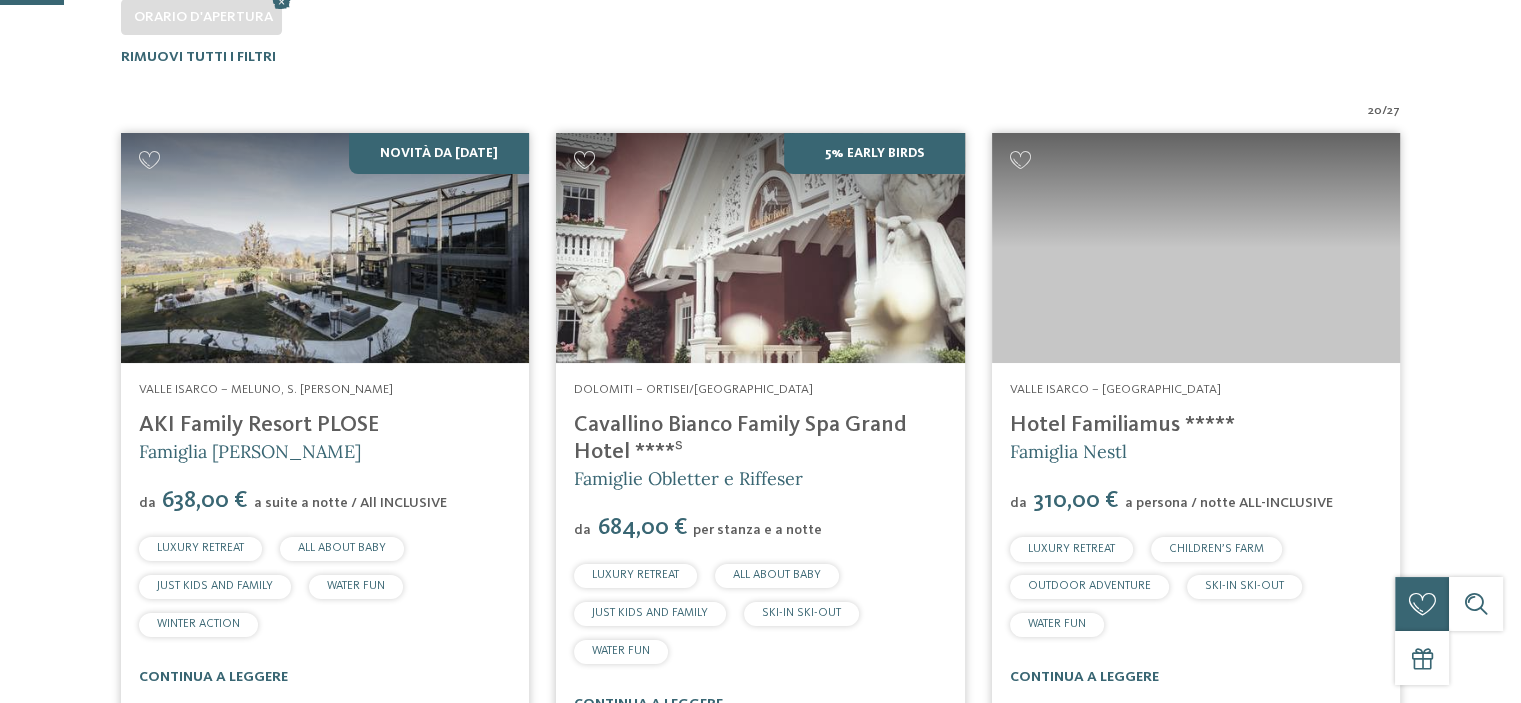 scroll, scrollTop: 0, scrollLeft: 0, axis: both 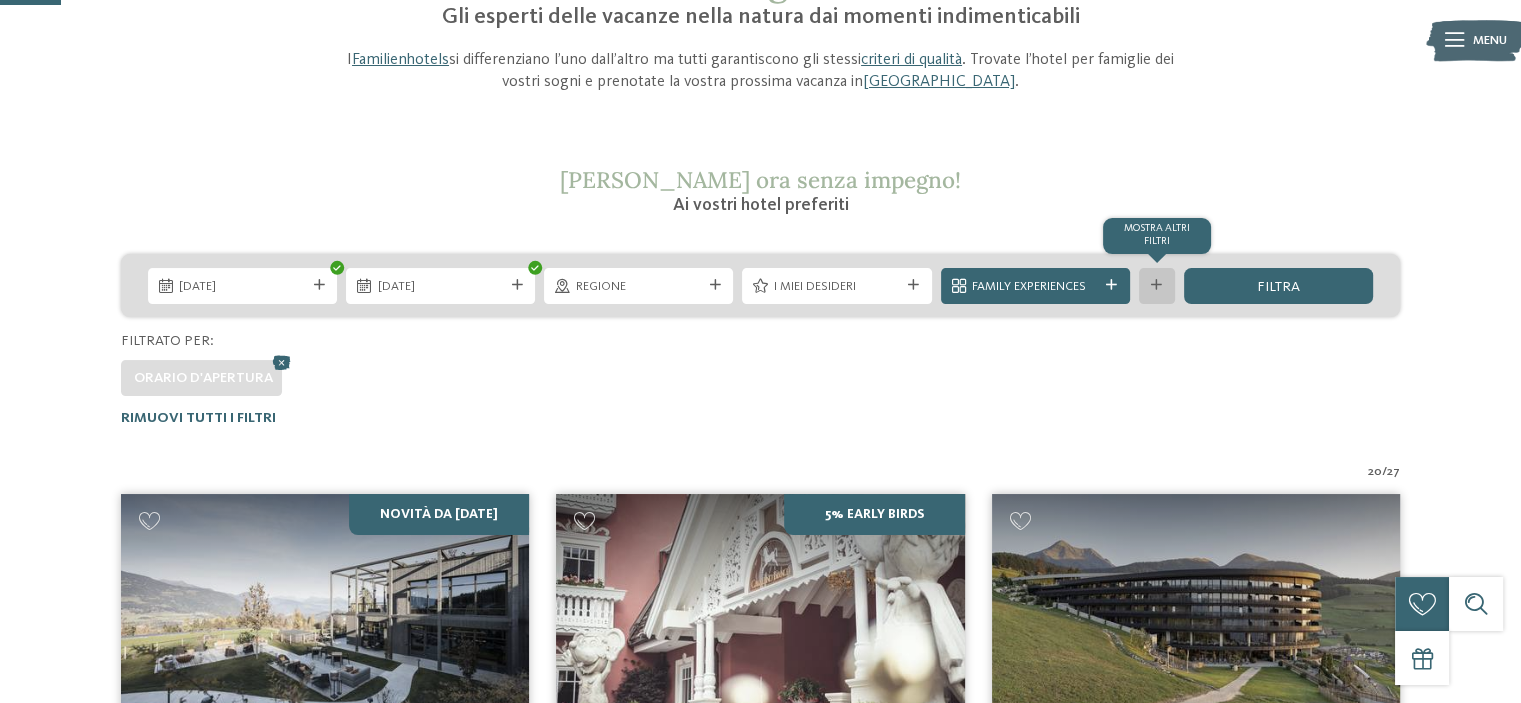 click at bounding box center [1157, 285] 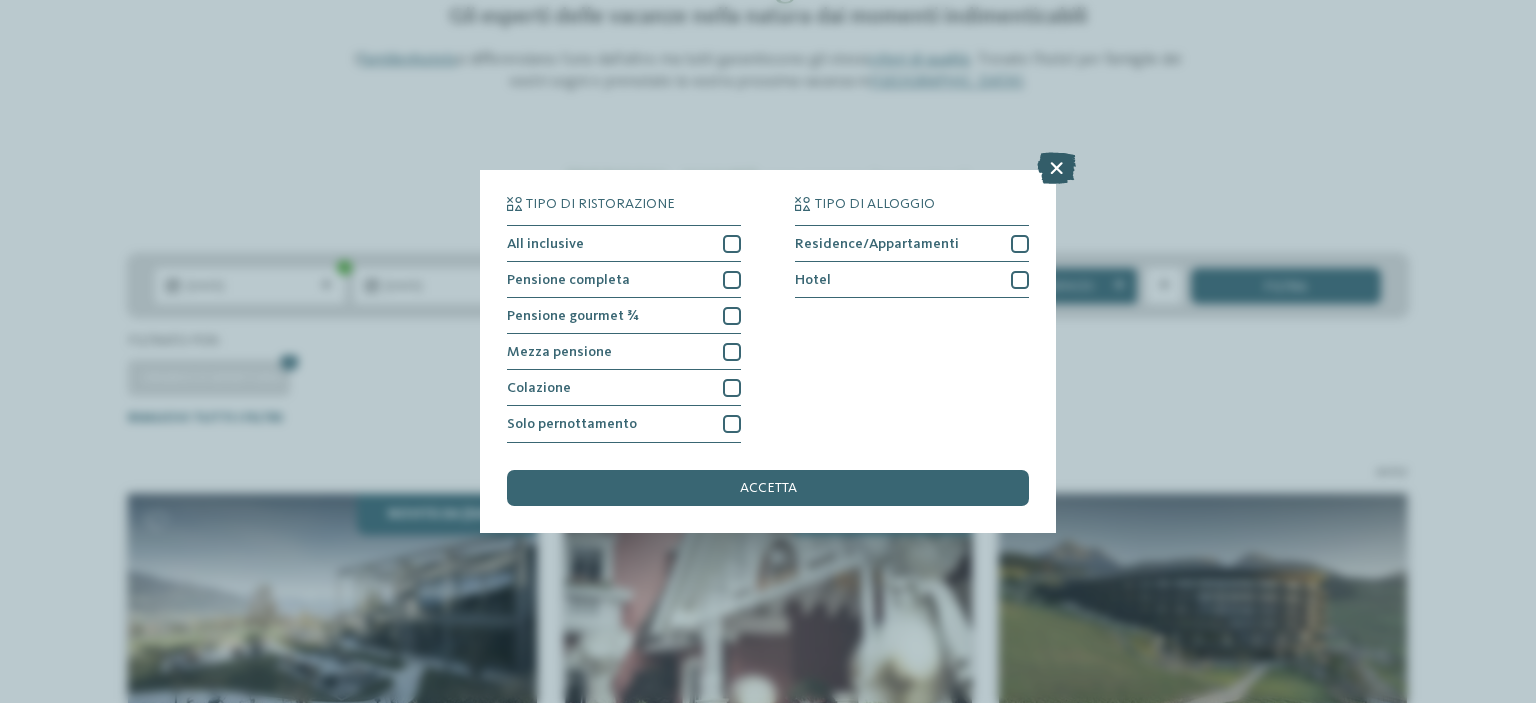 click at bounding box center [1056, 169] 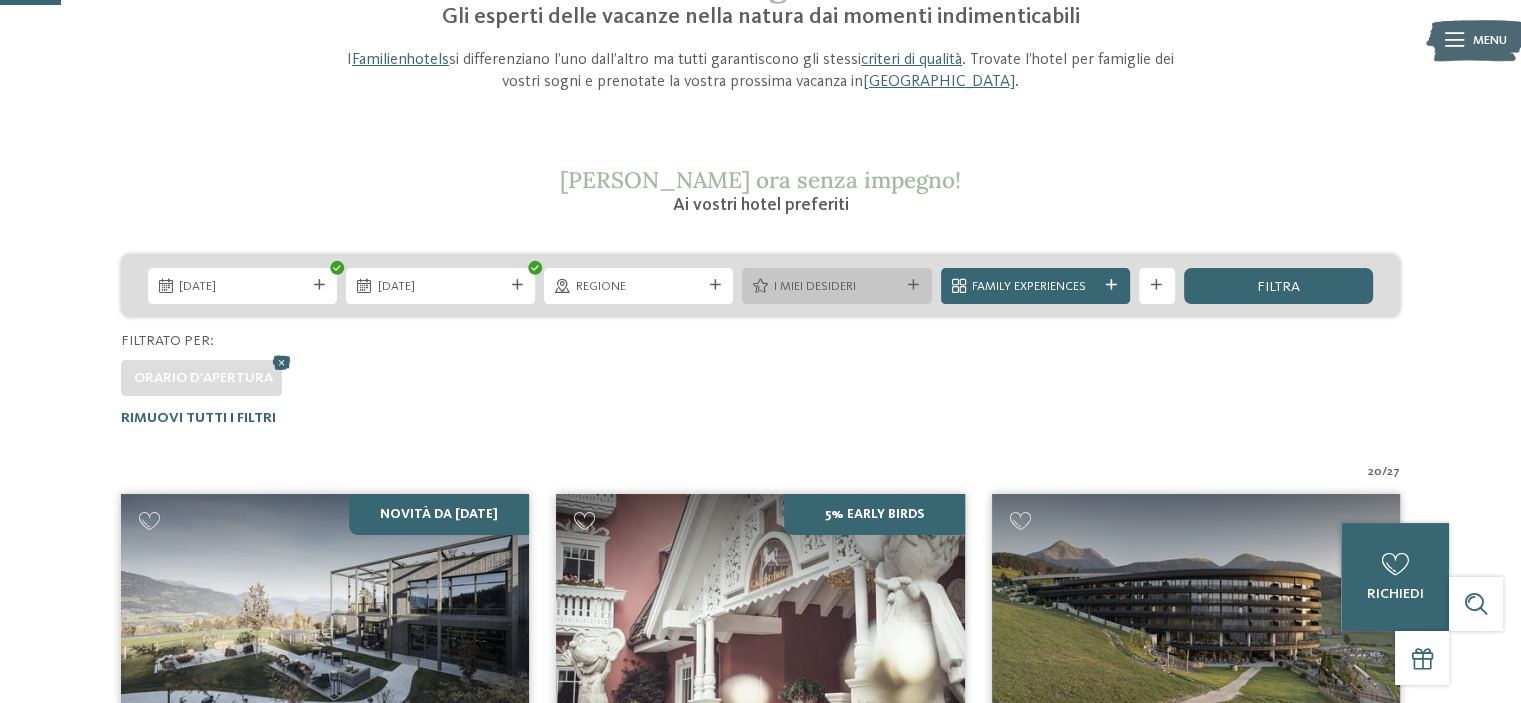 click at bounding box center (913, 285) 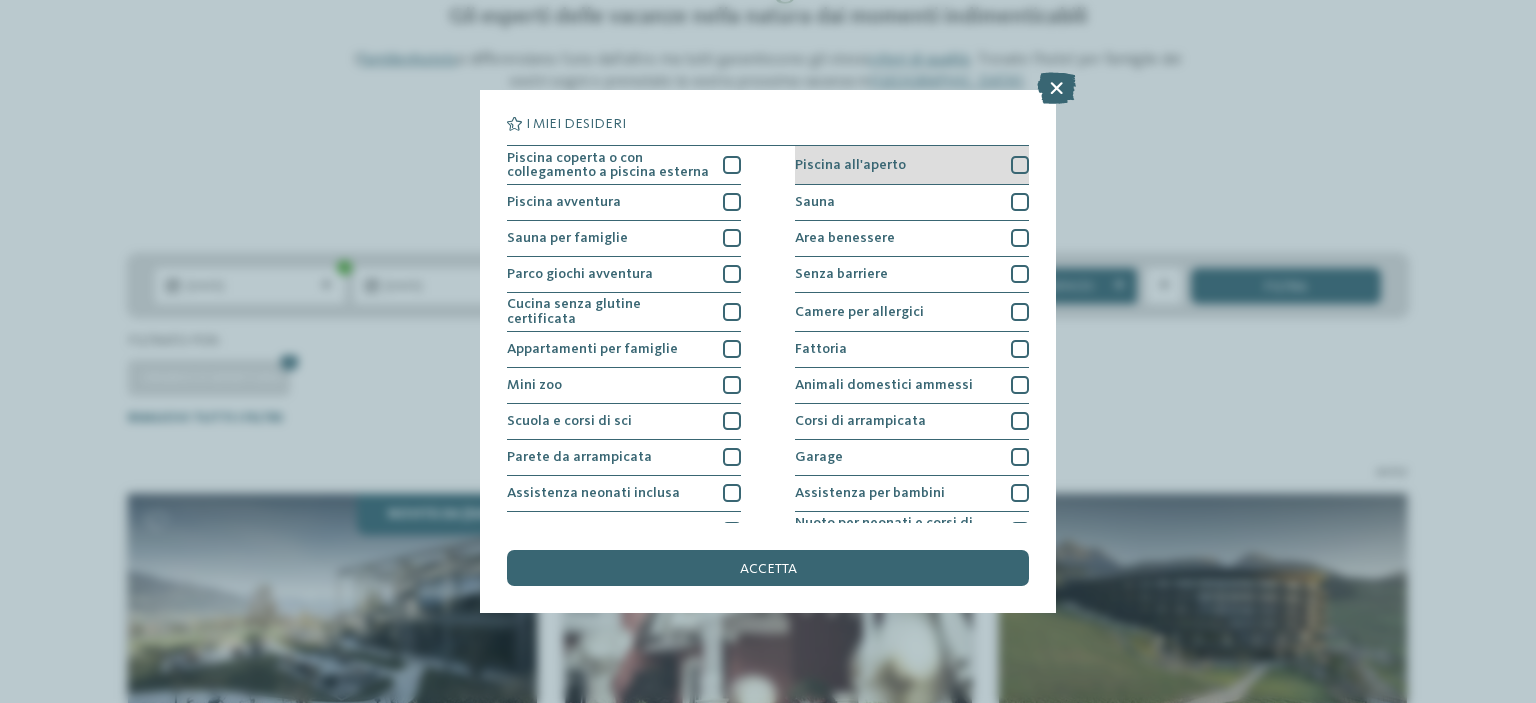 click at bounding box center (1020, 165) 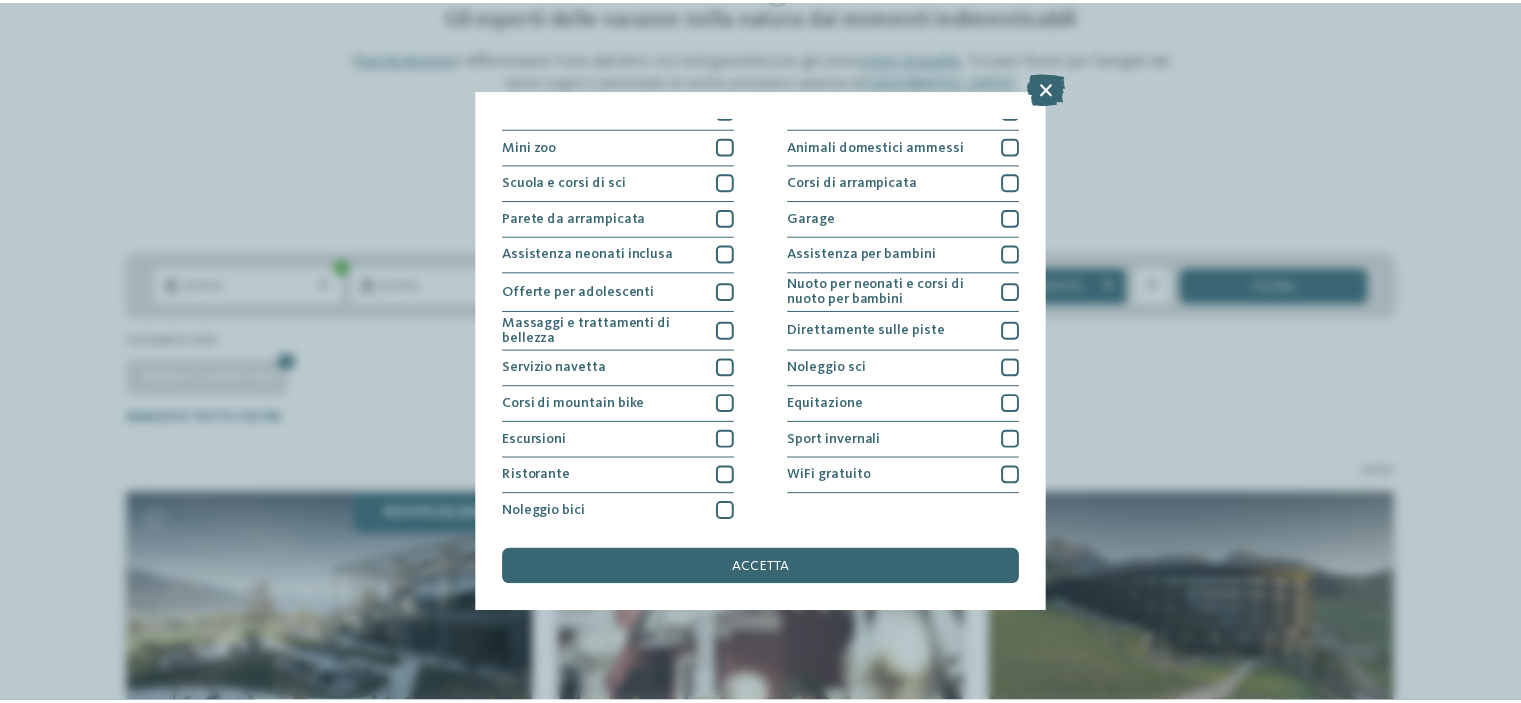 scroll, scrollTop: 243, scrollLeft: 0, axis: vertical 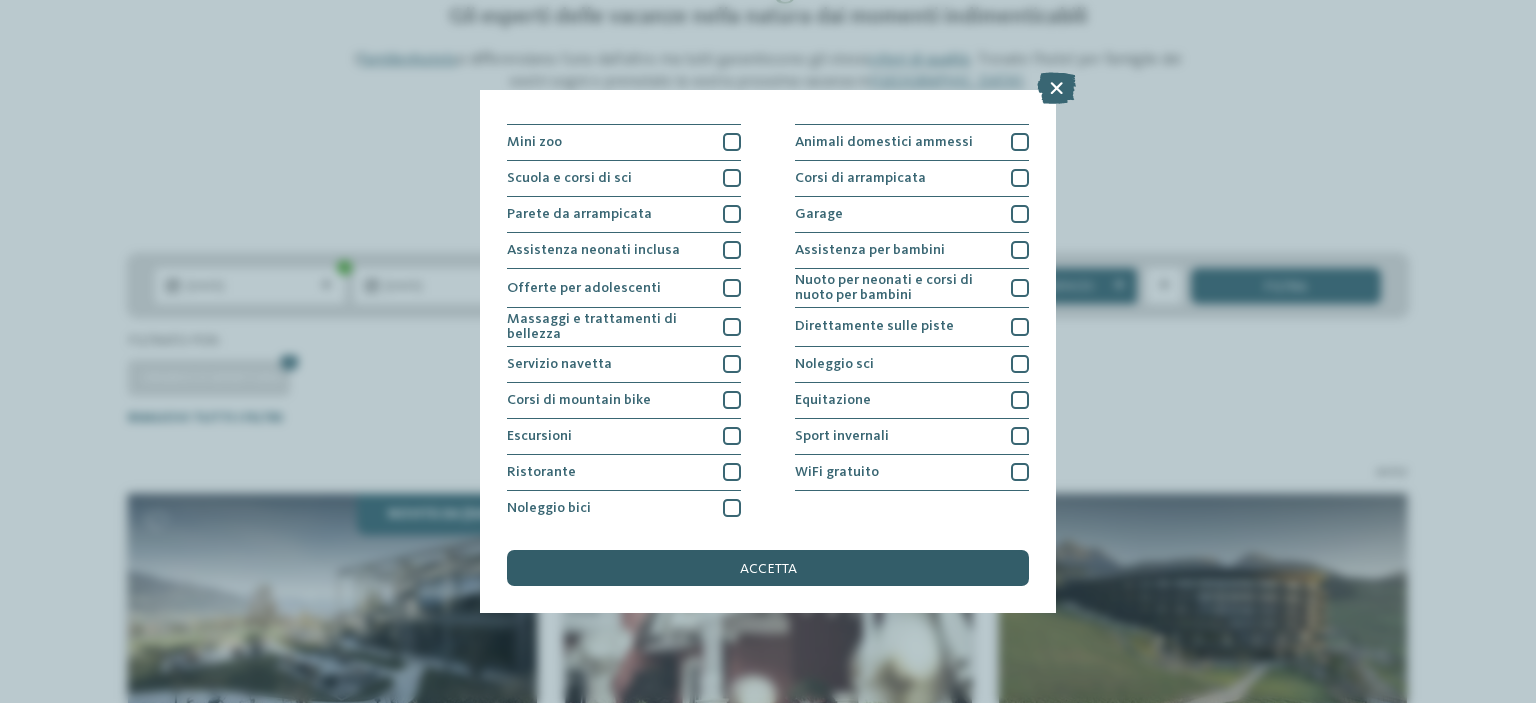 click on "accetta" at bounding box center [768, 568] 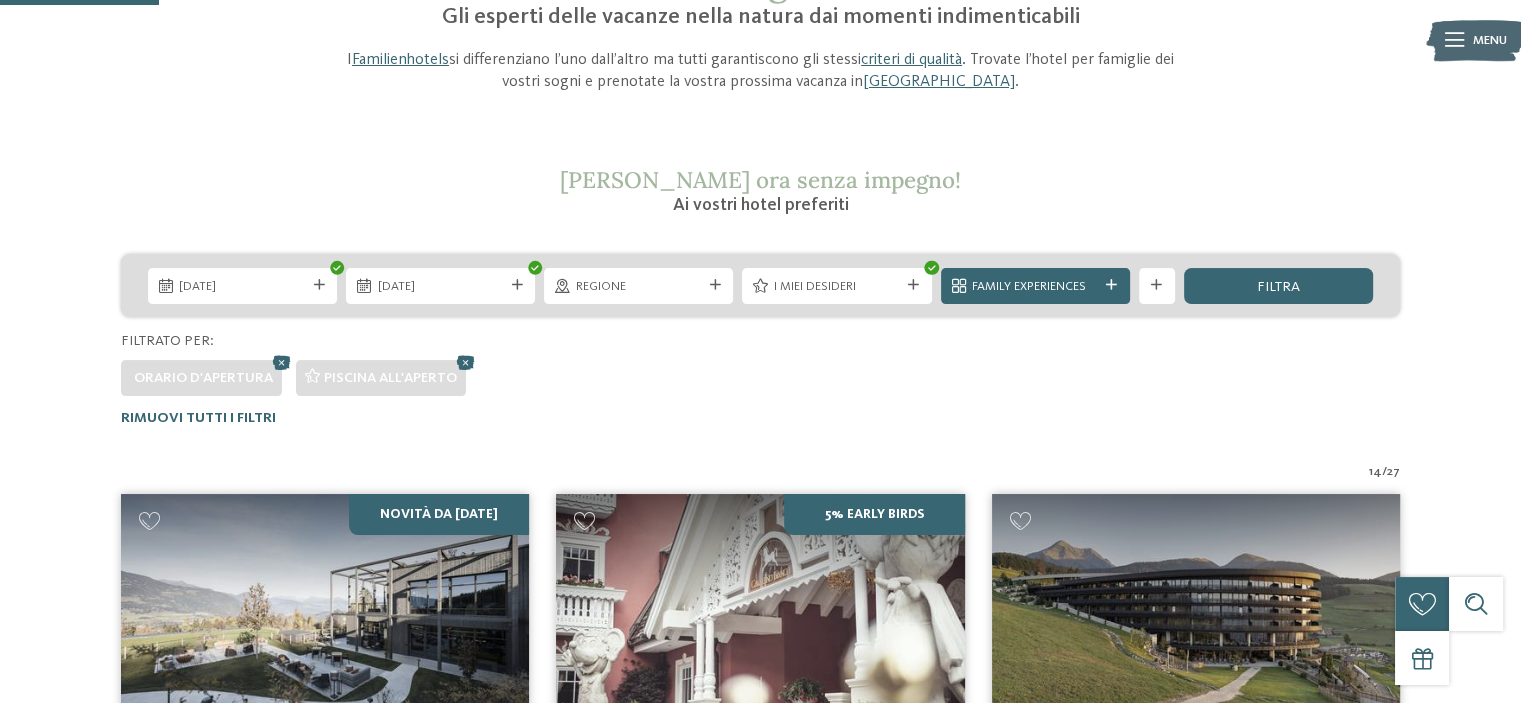 scroll, scrollTop: 579, scrollLeft: 0, axis: vertical 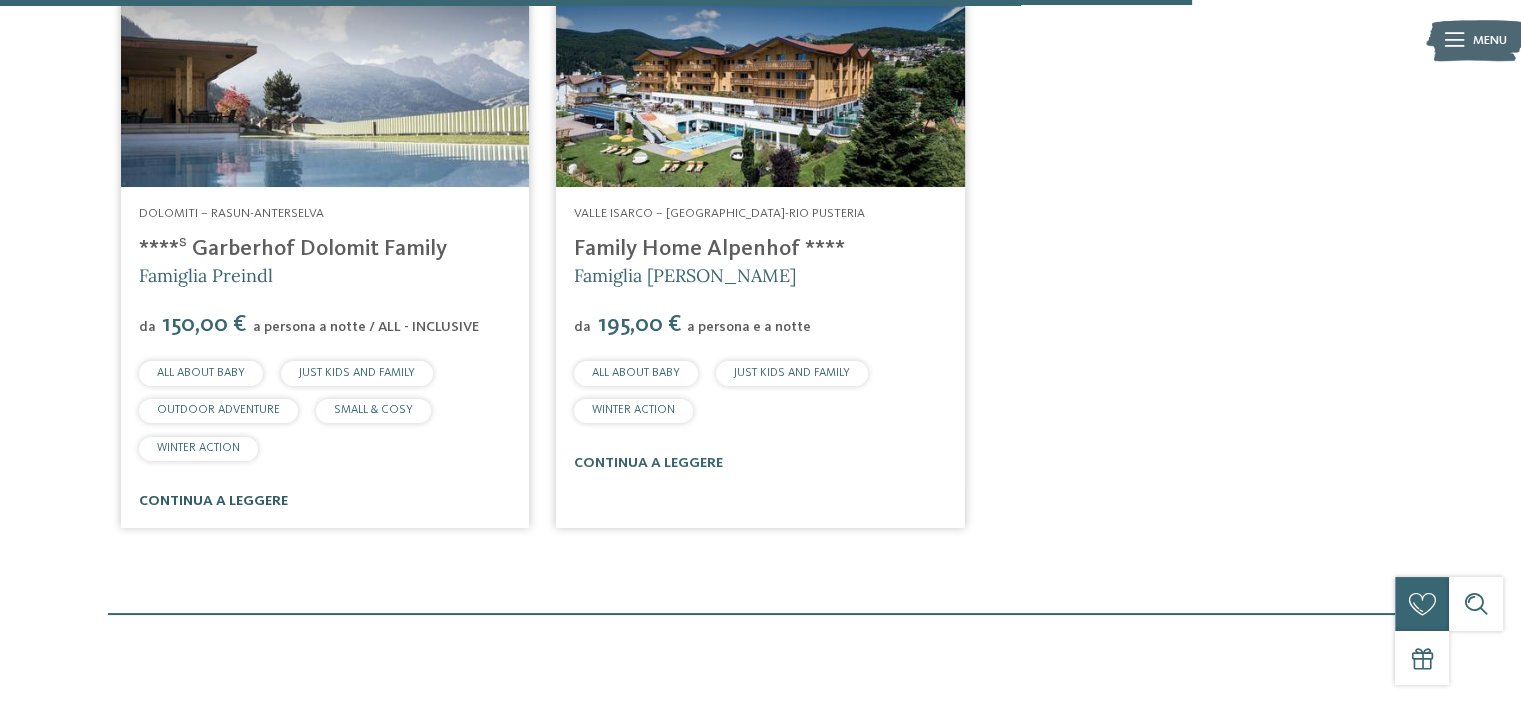 click on "continua a leggere" at bounding box center [213, 501] 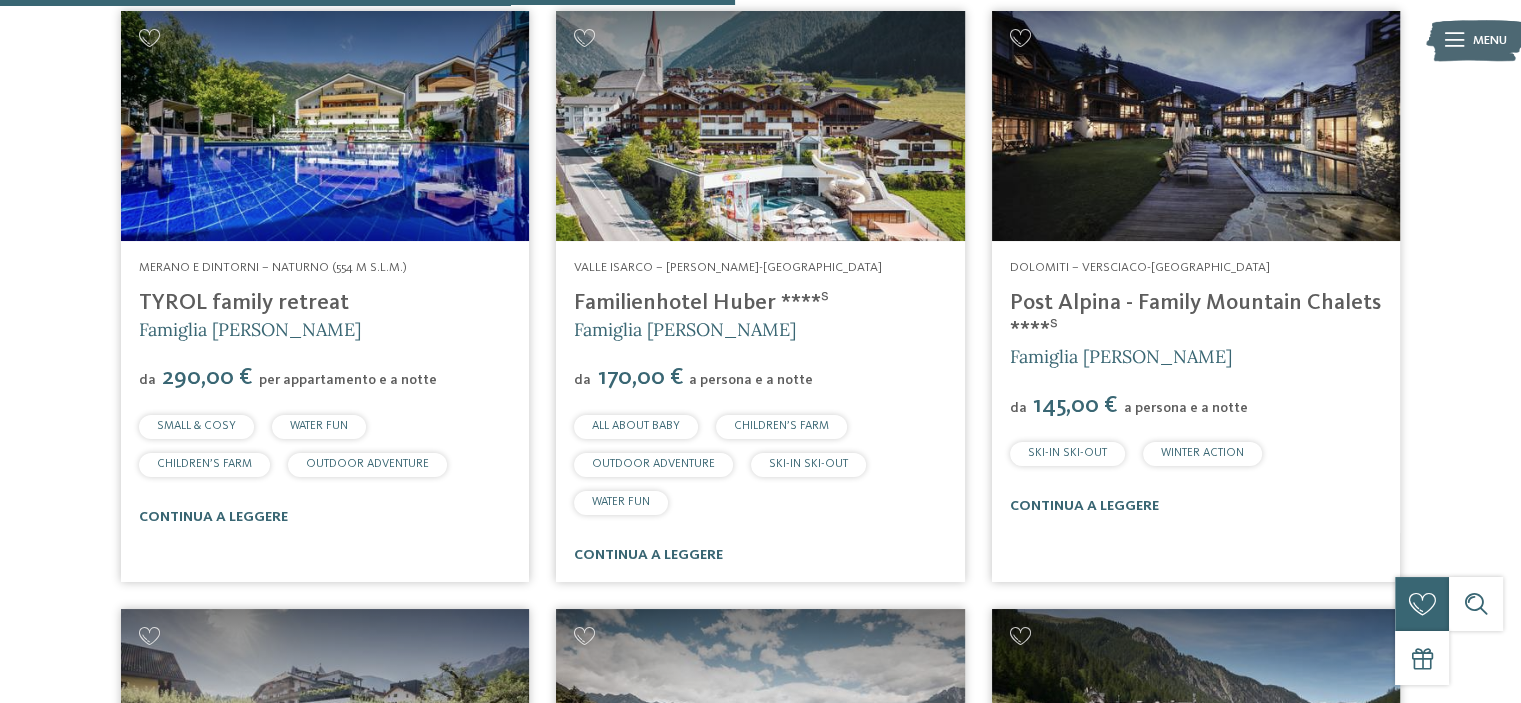 scroll, scrollTop: 1935, scrollLeft: 0, axis: vertical 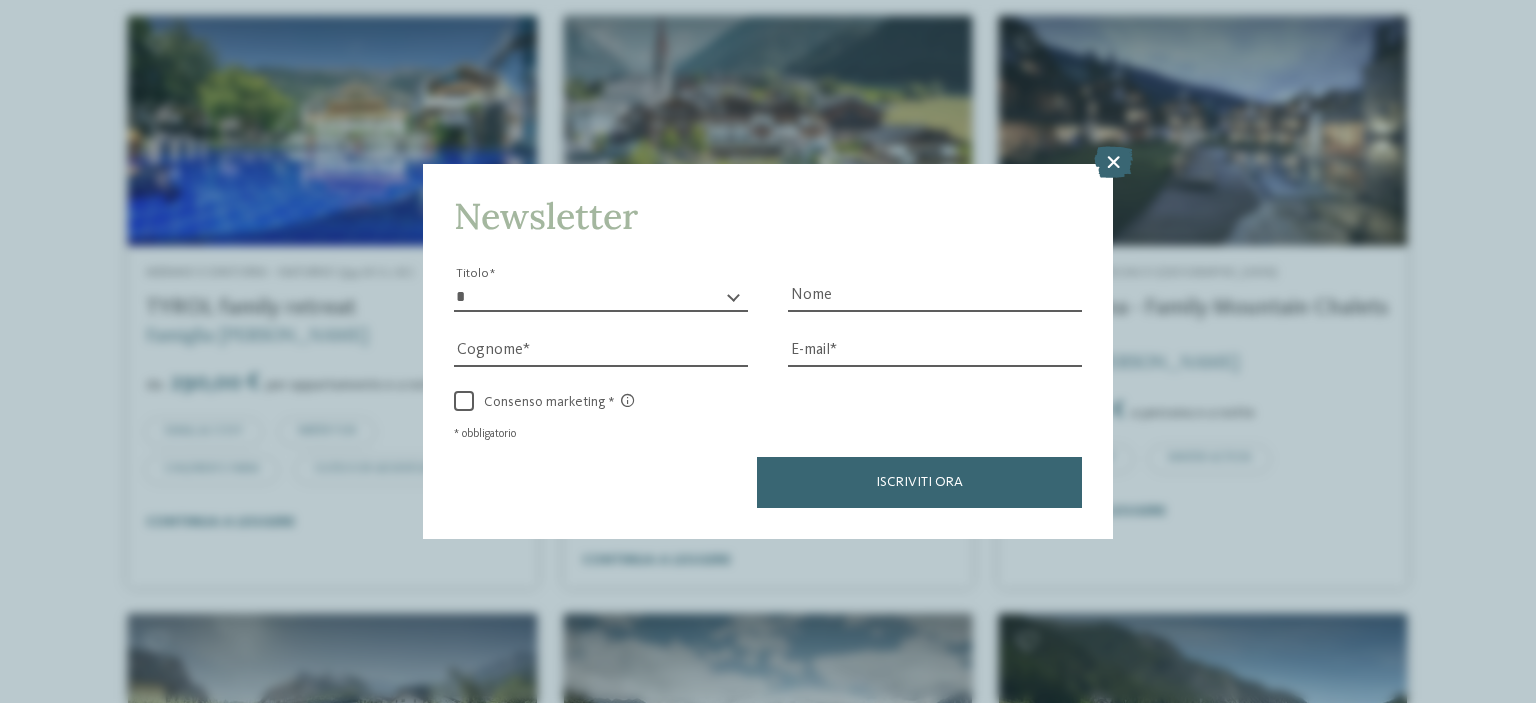 click on "Solo un momento – il sito web sta caricando …
DE
IT
I" at bounding box center (768, 473) 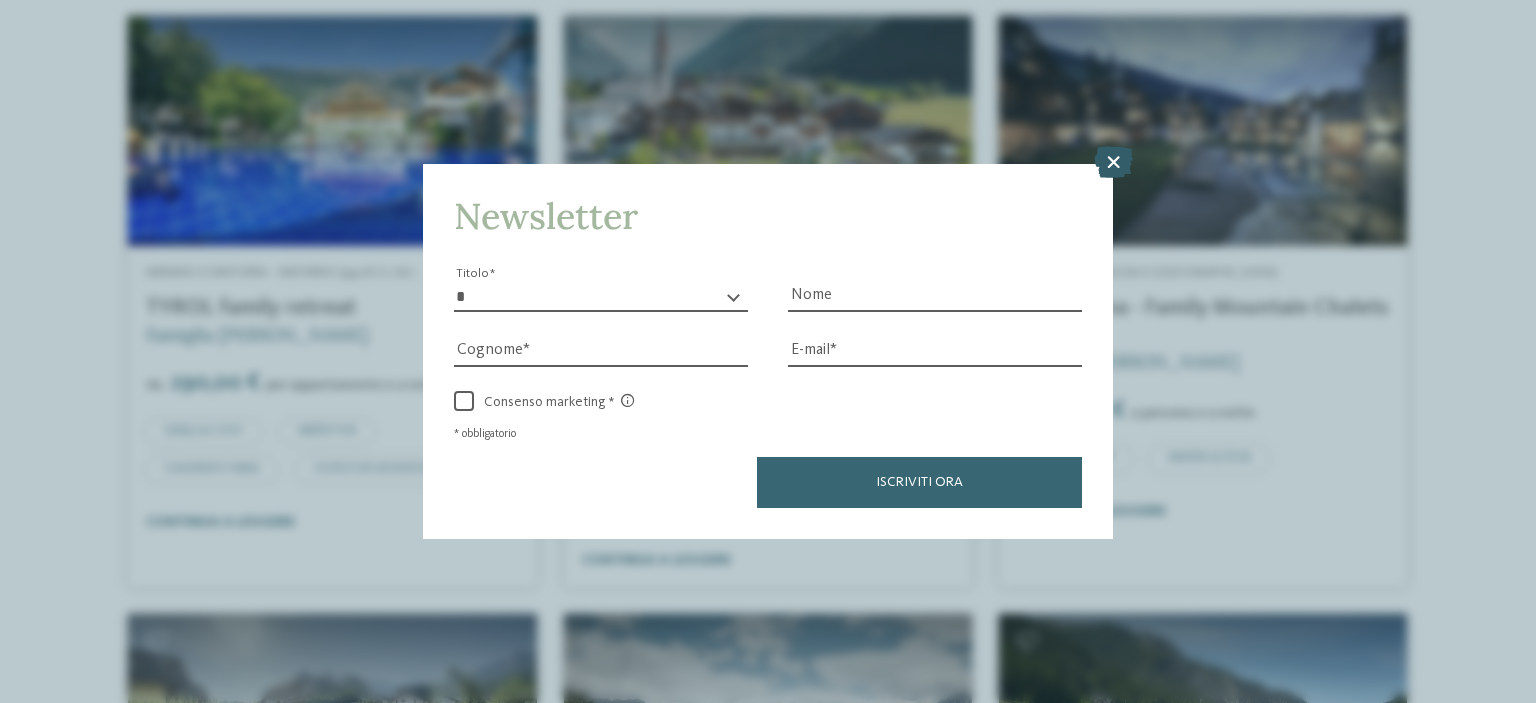 click at bounding box center [1113, 162] 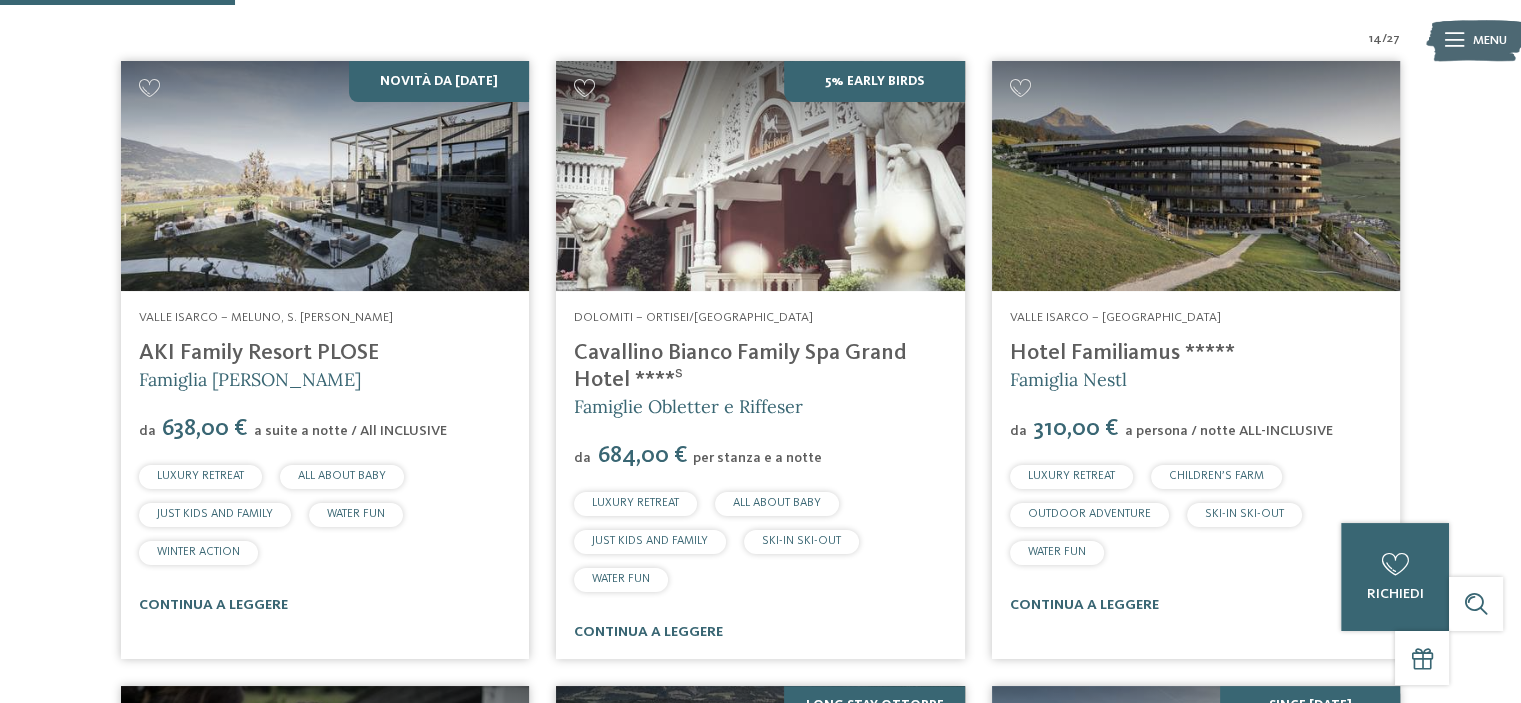 scroll, scrollTop: 631, scrollLeft: 0, axis: vertical 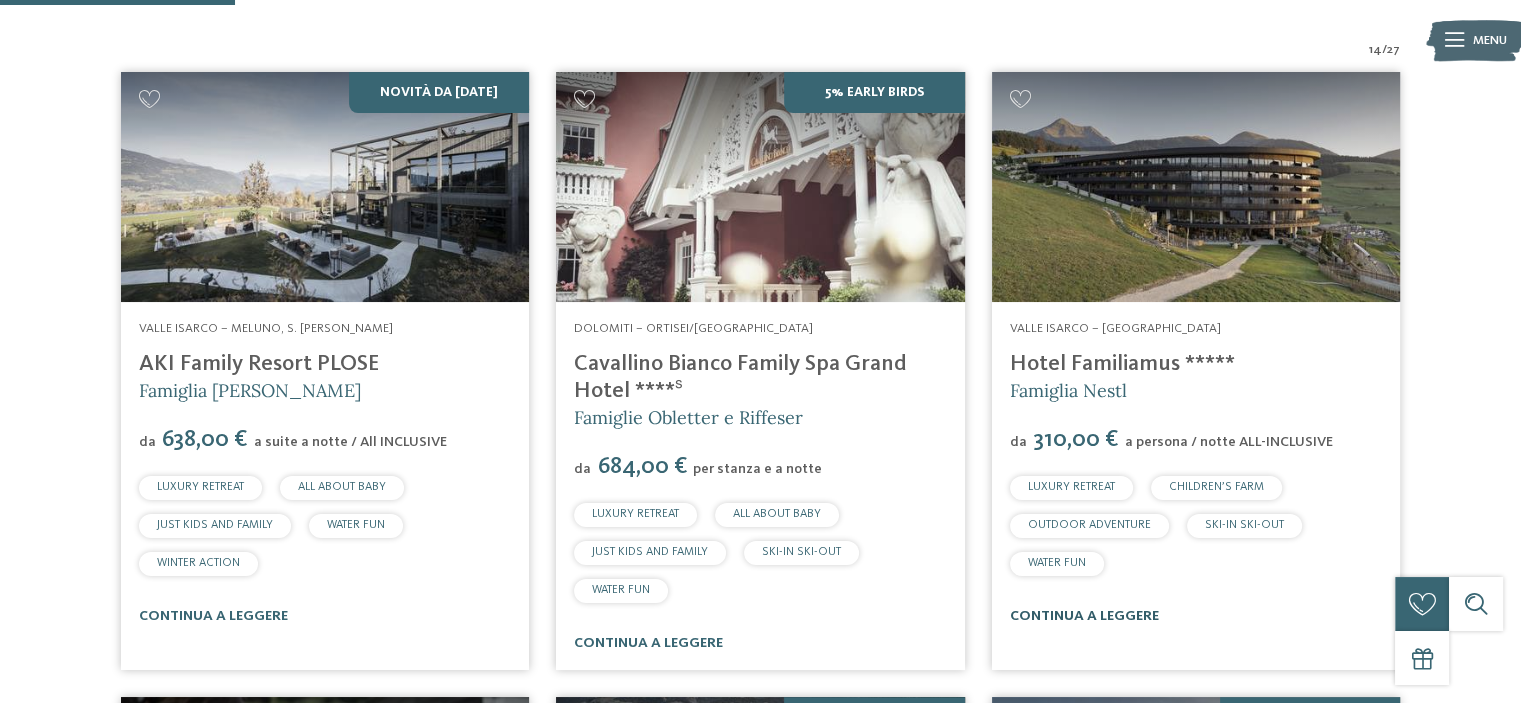 click on "continua a leggere" at bounding box center [1084, 616] 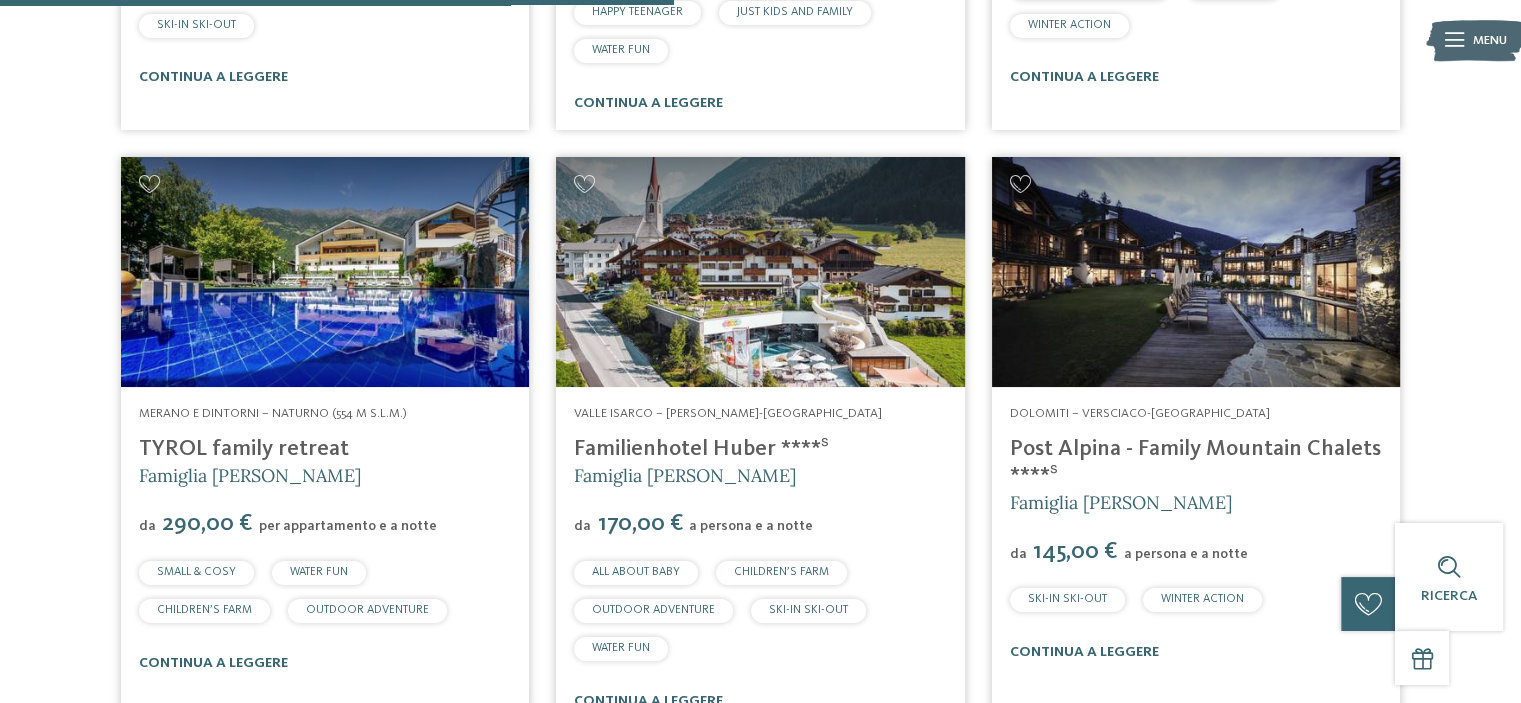 scroll, scrollTop: 1823, scrollLeft: 0, axis: vertical 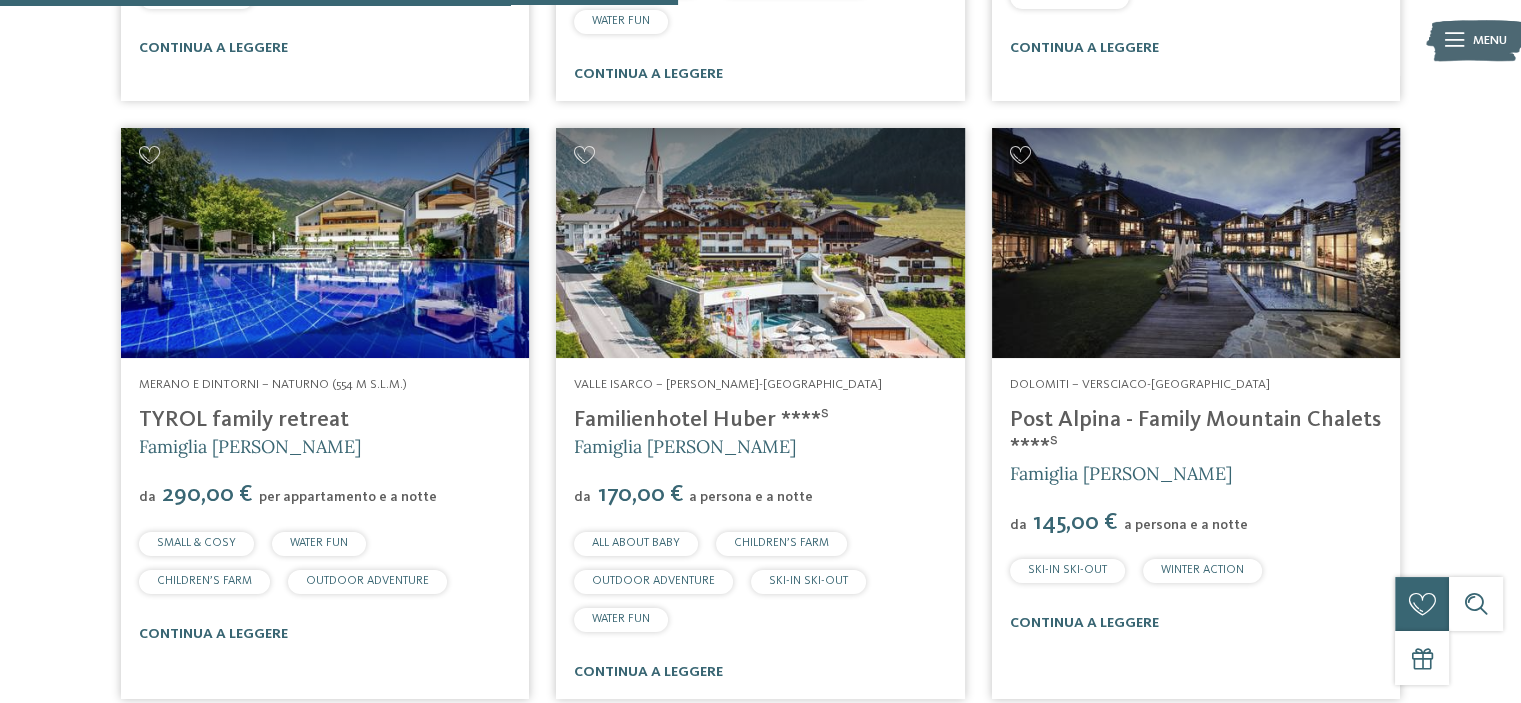 click at bounding box center (760, 243) 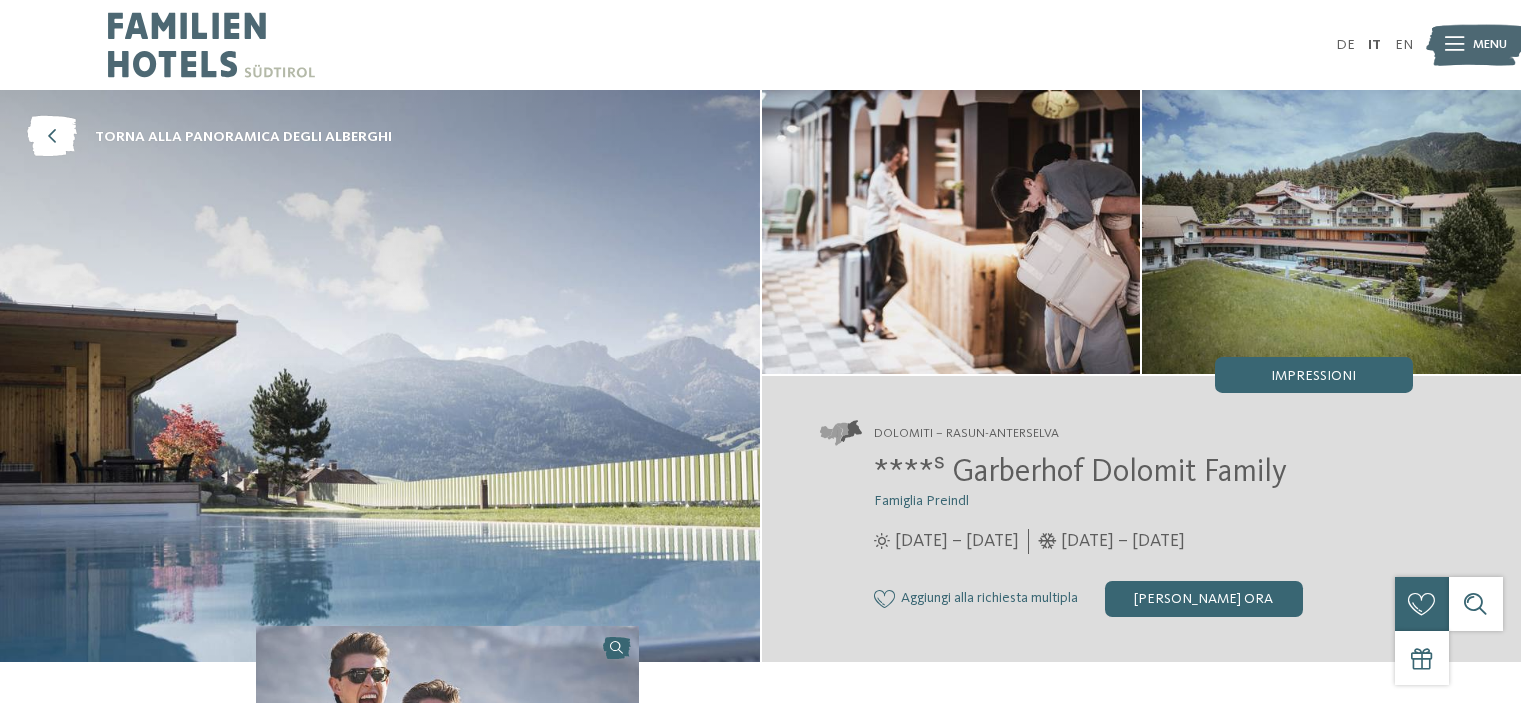 scroll, scrollTop: 0, scrollLeft: 0, axis: both 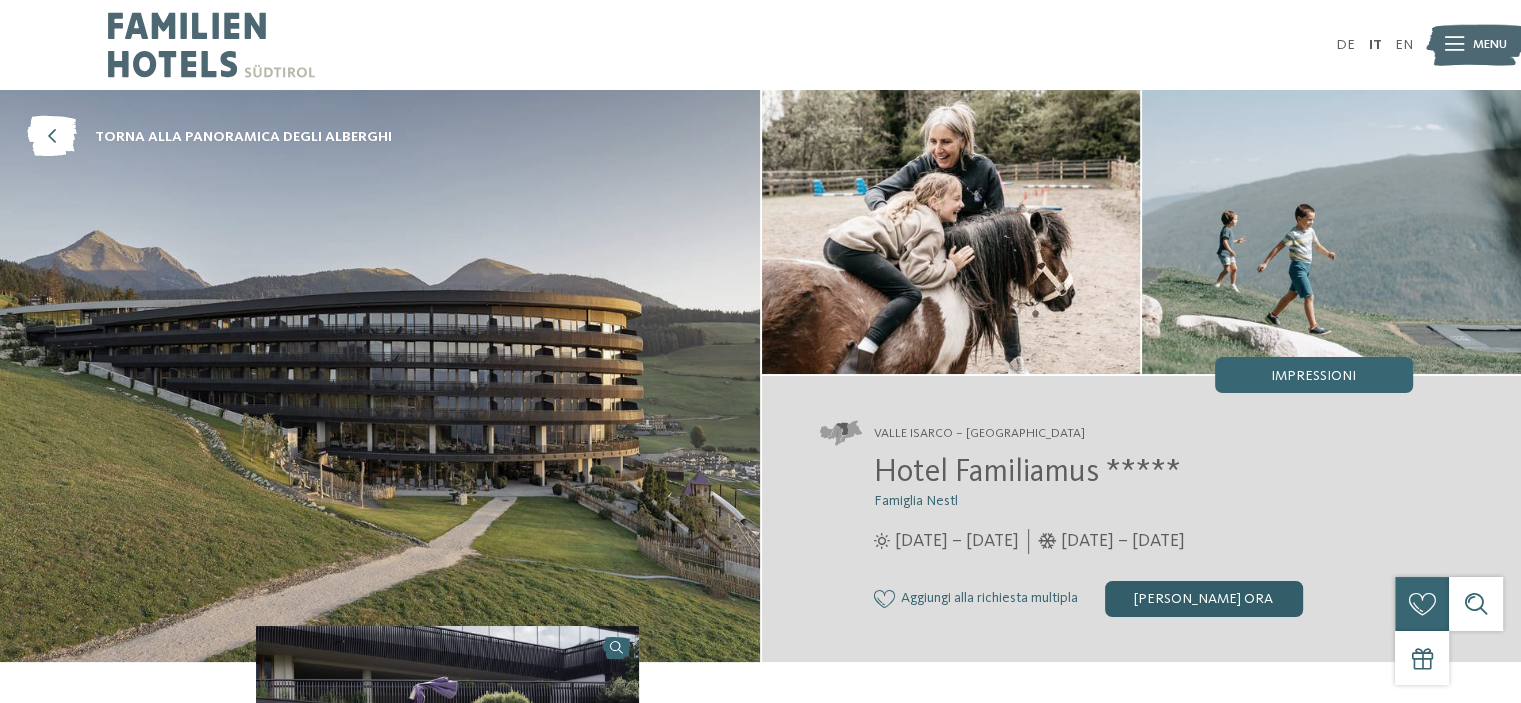 click on "[PERSON_NAME] ora" at bounding box center [1204, 599] 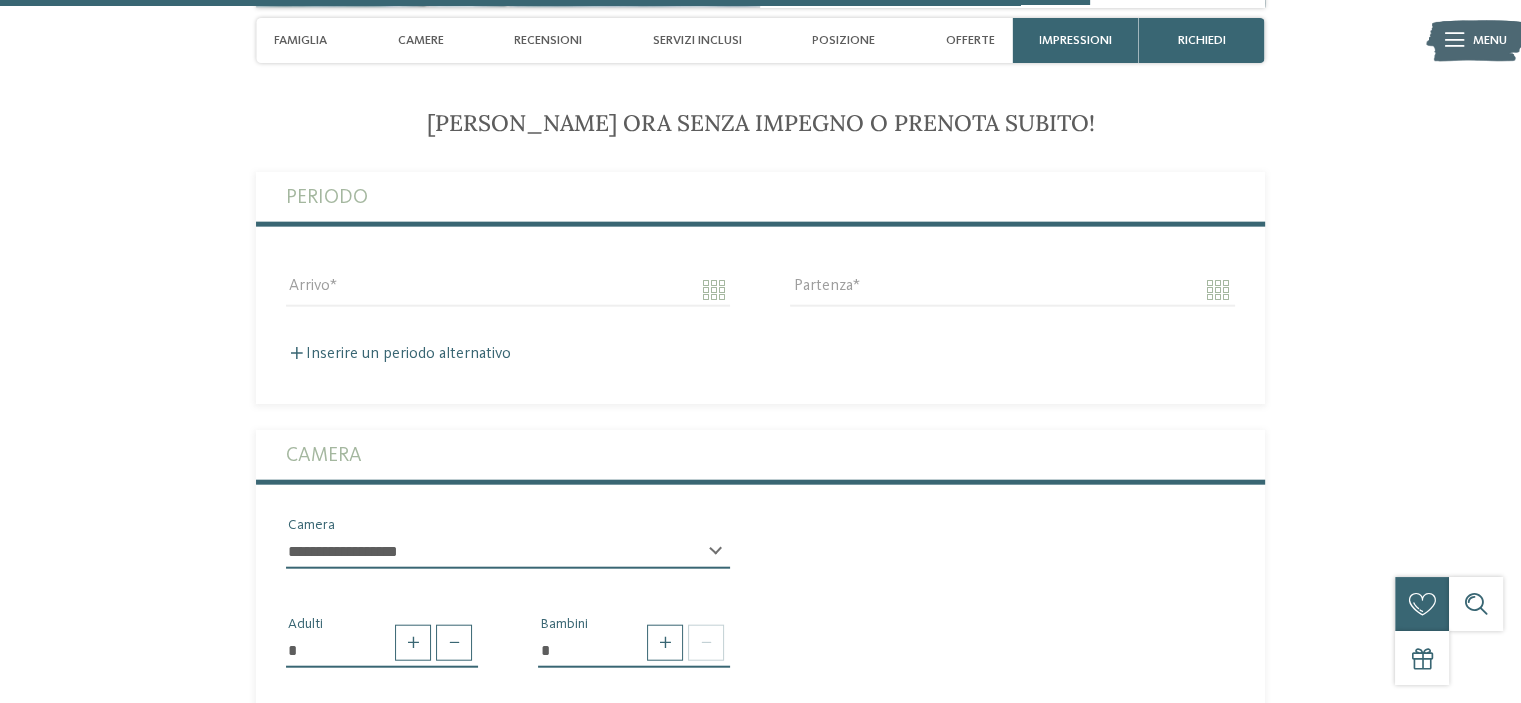 scroll, scrollTop: 4656, scrollLeft: 0, axis: vertical 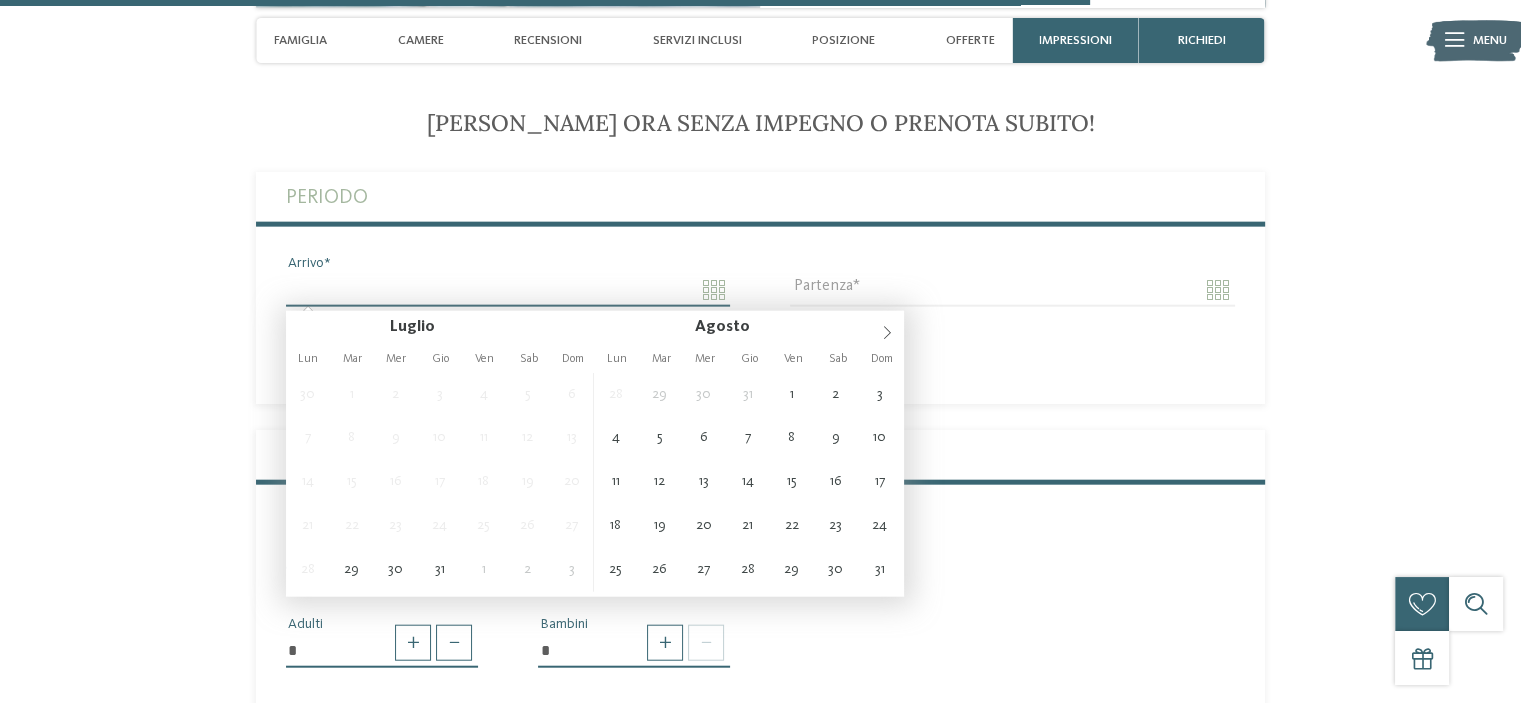 click on "Arrivo" at bounding box center [508, 290] 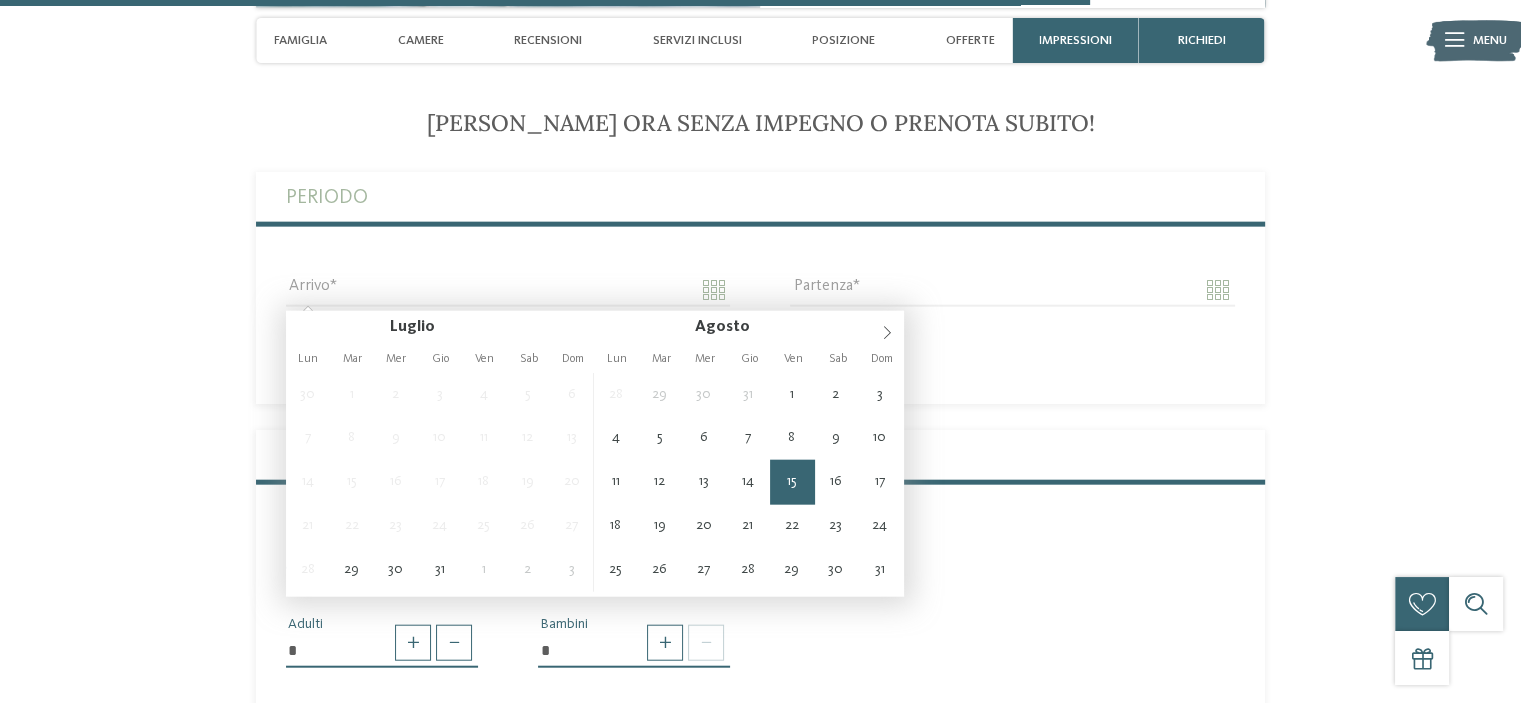 type on "**********" 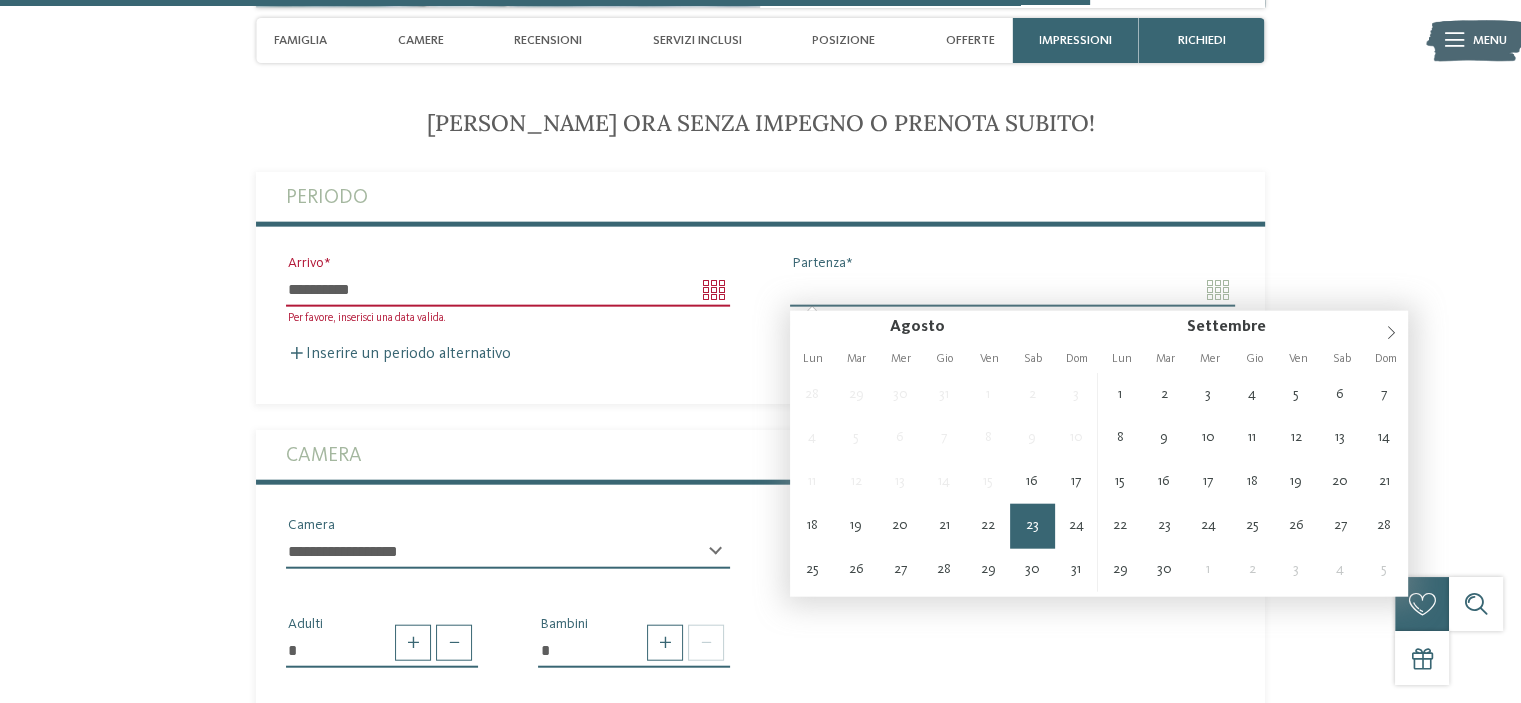type on "**********" 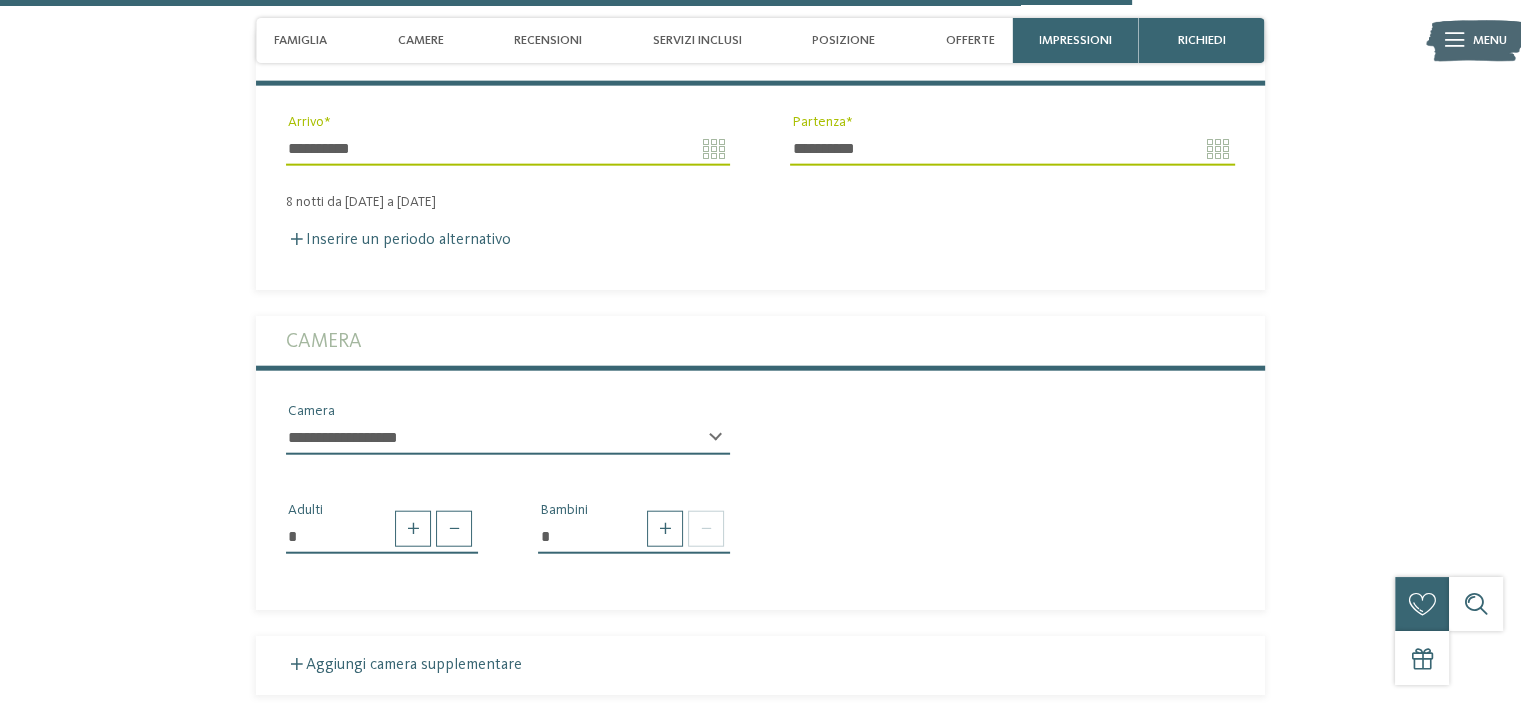 scroll, scrollTop: 4901, scrollLeft: 0, axis: vertical 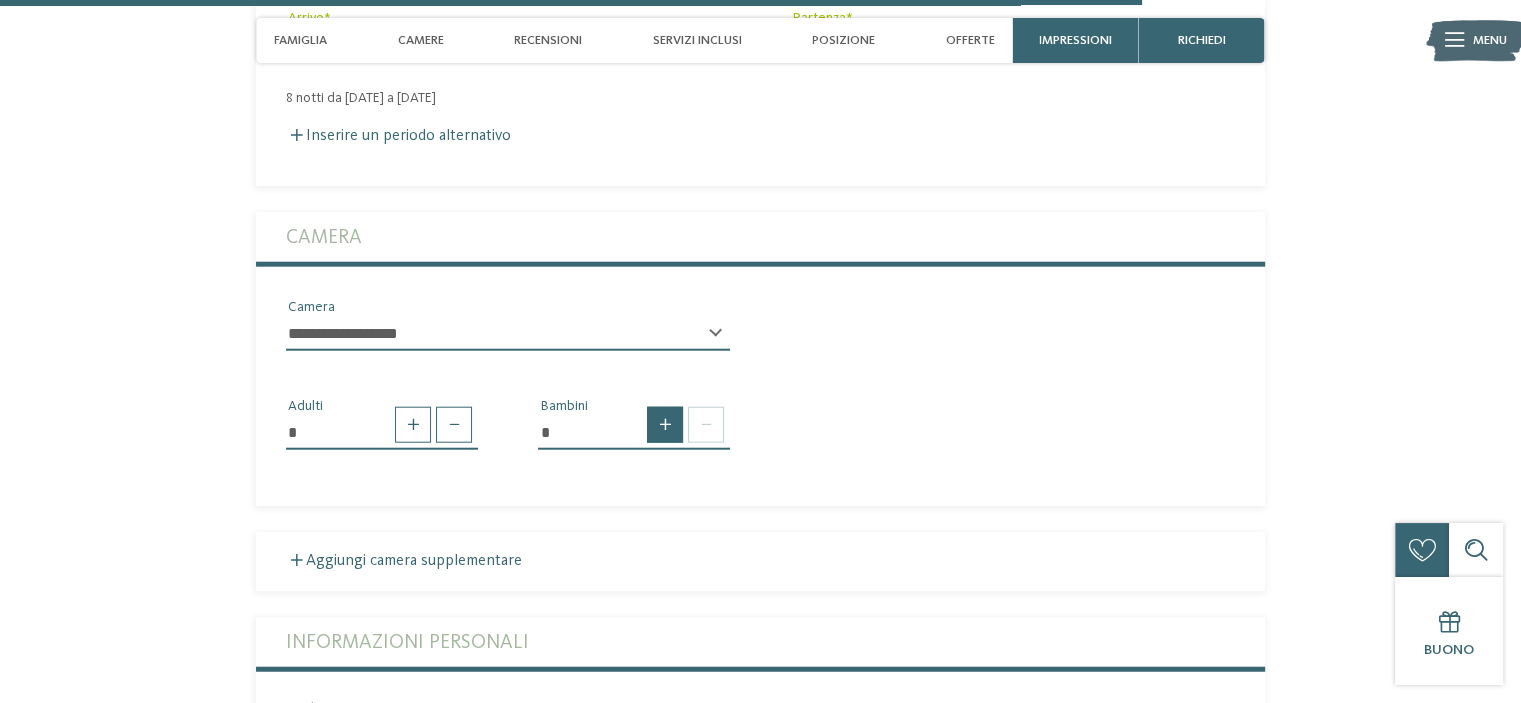 click at bounding box center [665, 425] 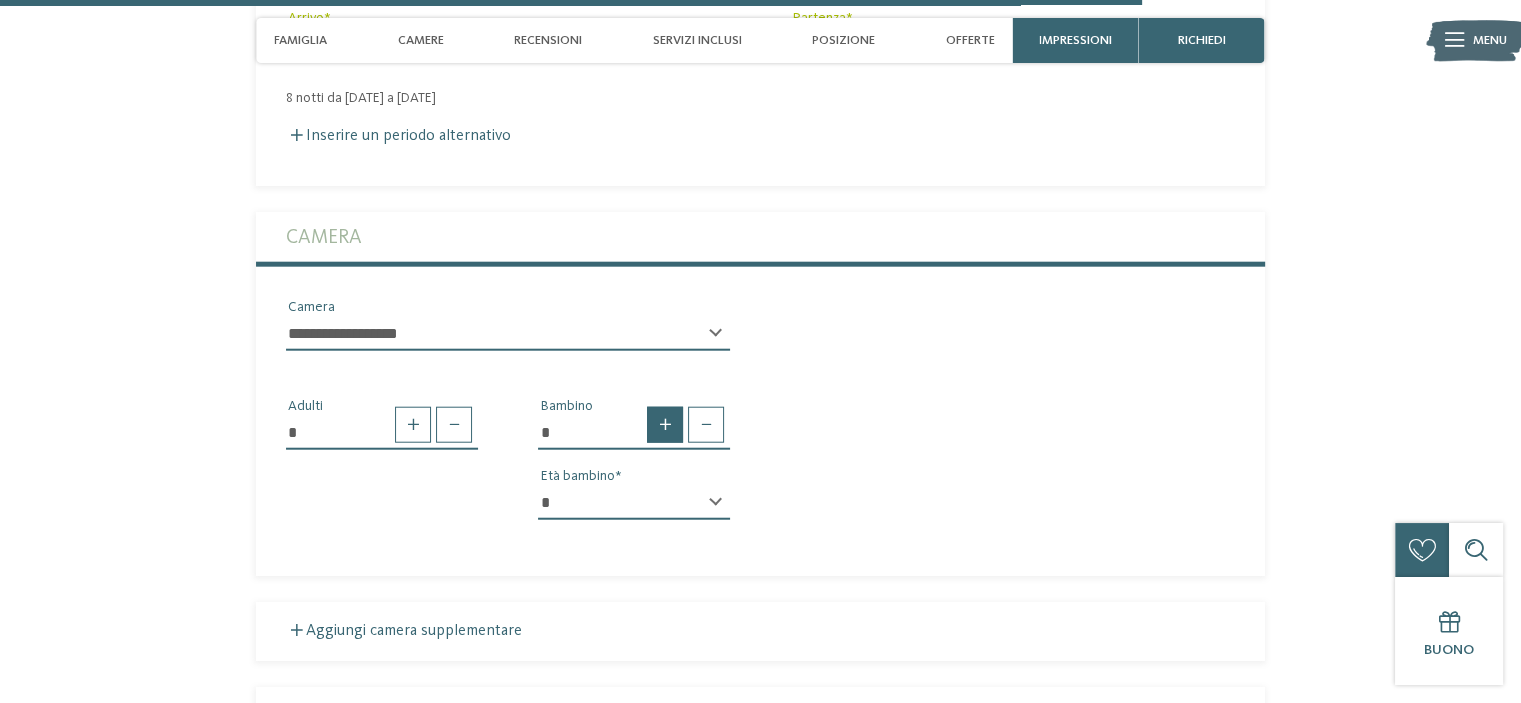 click at bounding box center [665, 425] 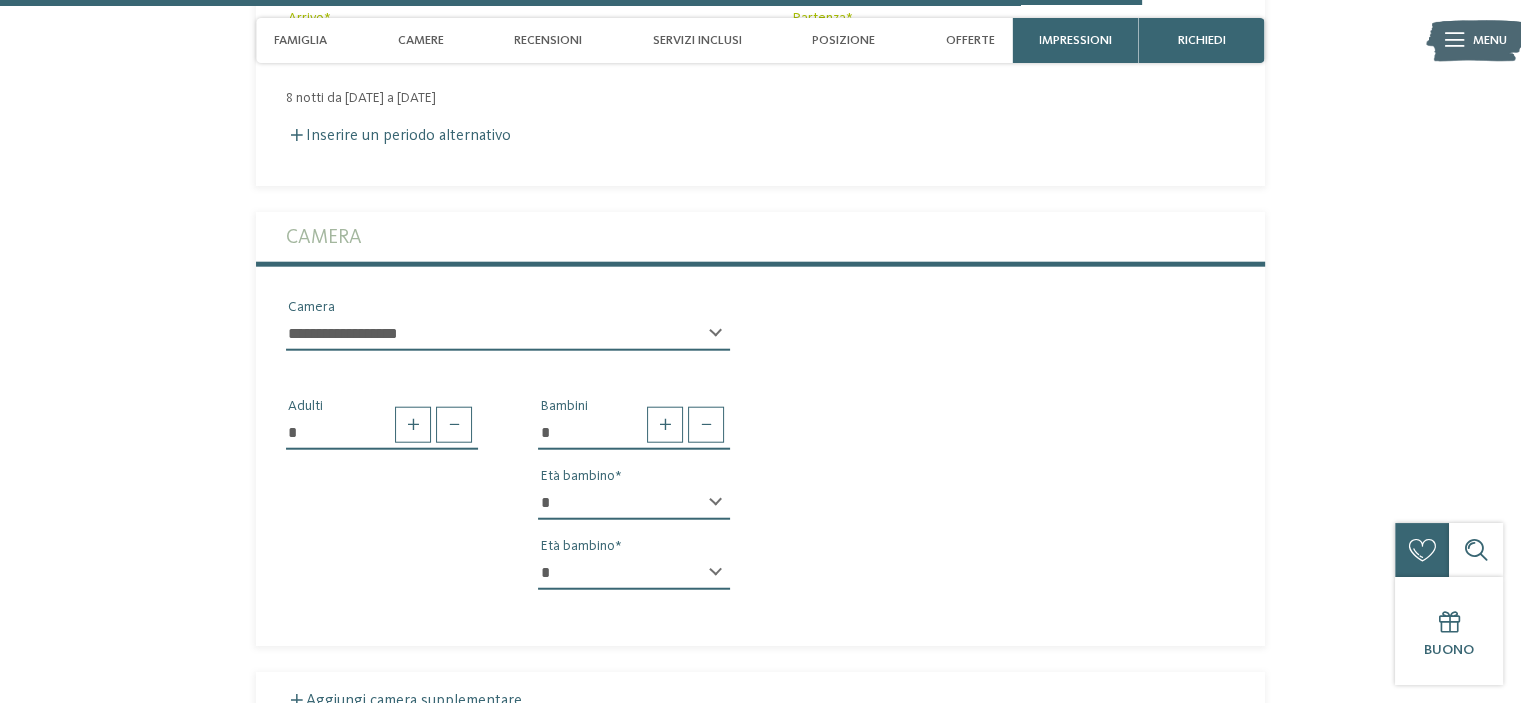 click on "* * * * * * * * * * * ** ** ** ** ** ** ** **" at bounding box center [634, 503] 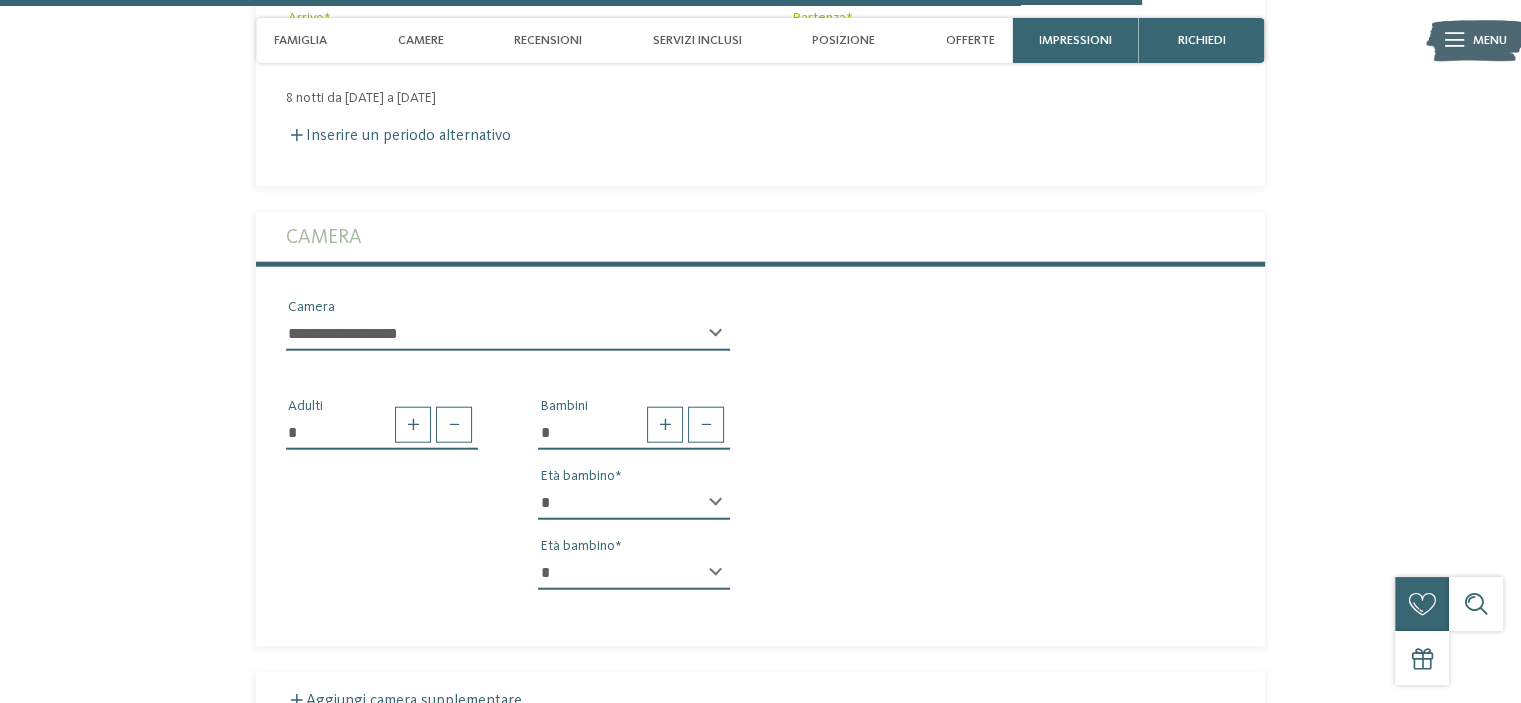 select on "*" 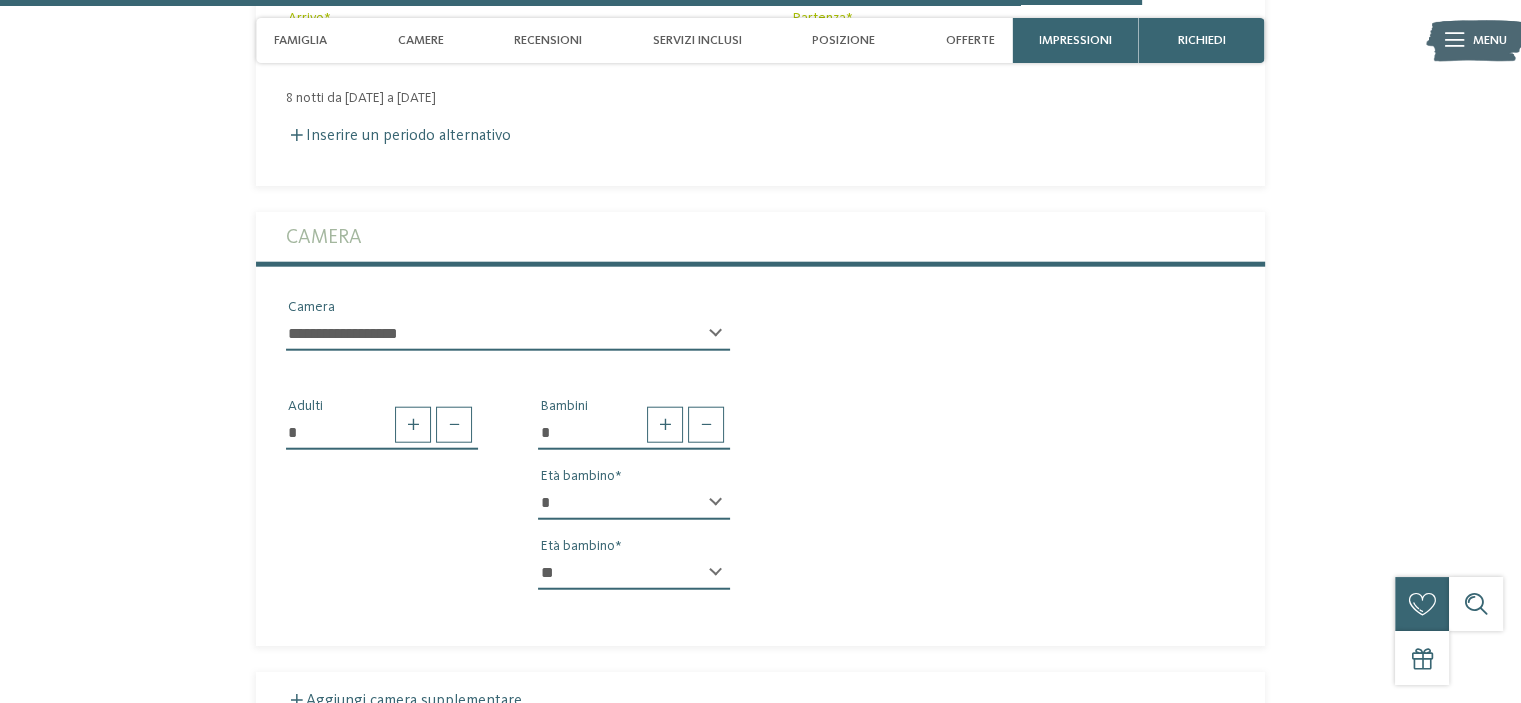 click on "* * * * * * * * * * * ** ** ** ** ** ** ** **" at bounding box center (634, 573) 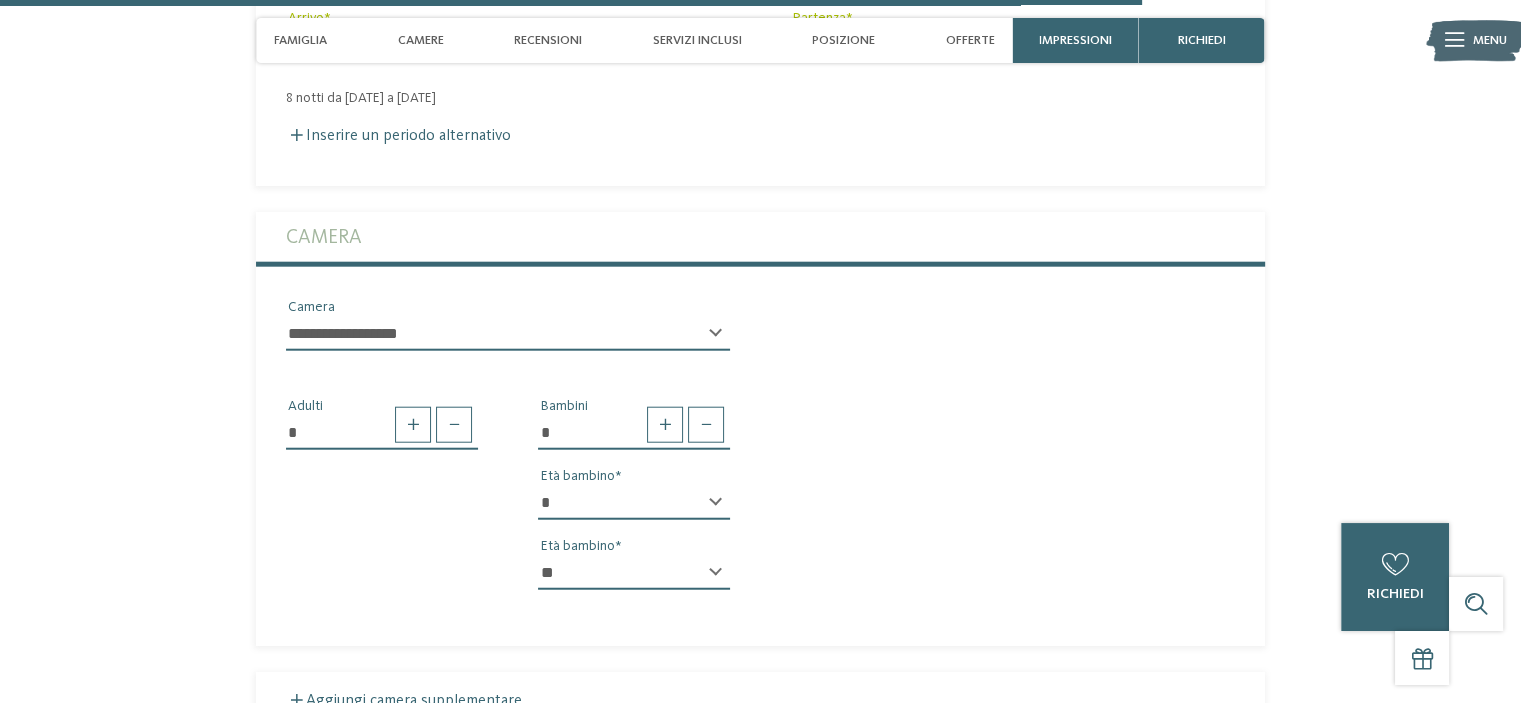click on "*     Adulti           *     Bambini       * * * * * * * * * * * ** ** ** ** ** ** ** **     Età bambino * * * * * * * * * * * ** ** ** ** ** ** ** **     Età bambino" at bounding box center [760, 486] 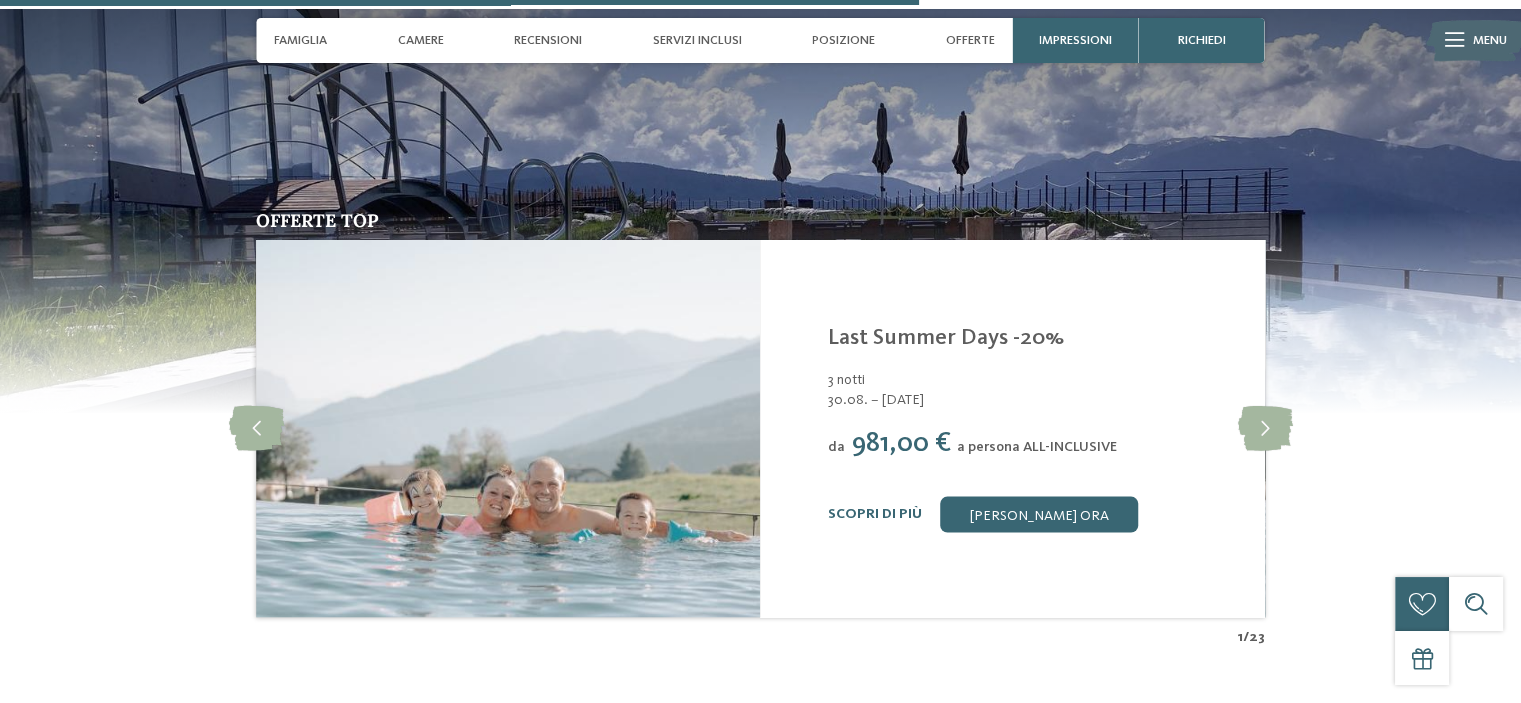 scroll, scrollTop: 4020, scrollLeft: 0, axis: vertical 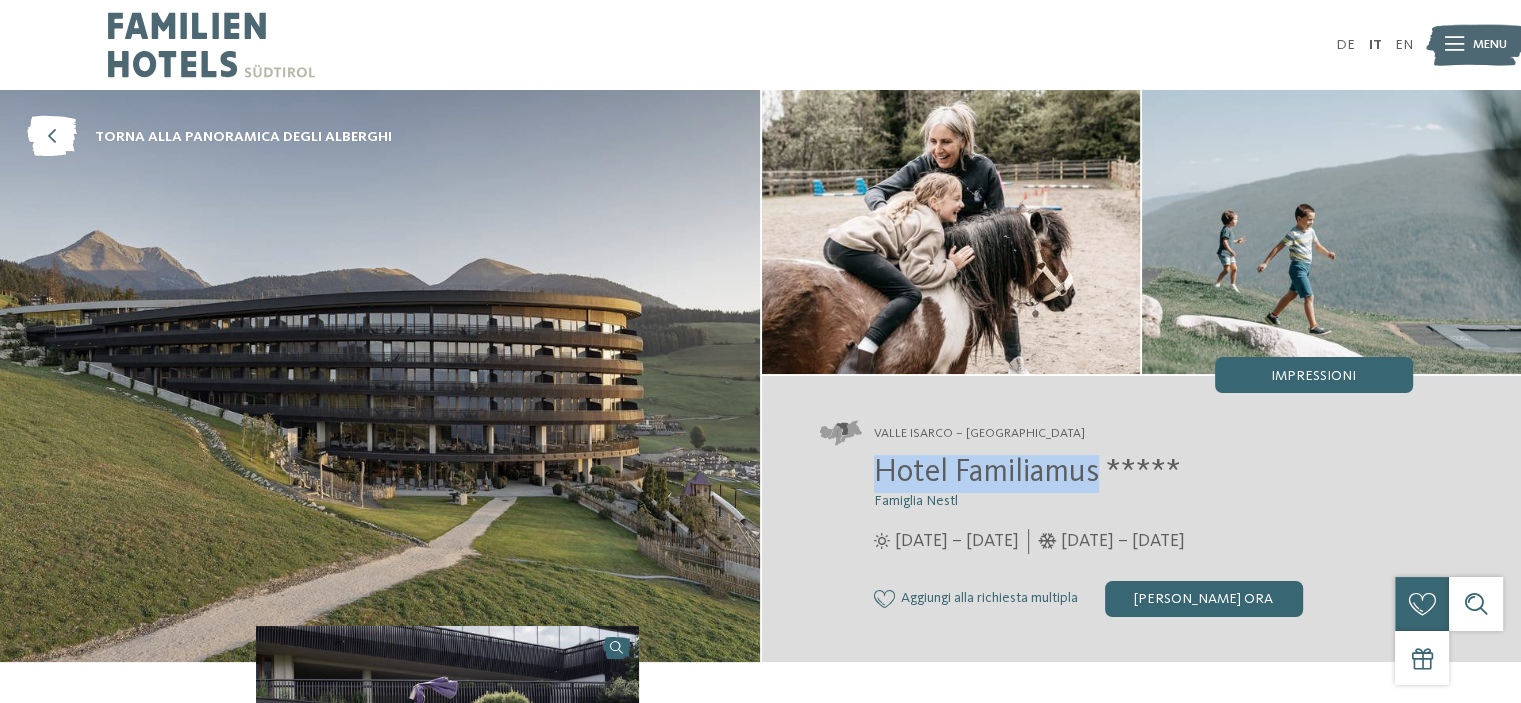 drag, startPoint x: 877, startPoint y: 483, endPoint x: 1100, endPoint y: 484, distance: 223.00224 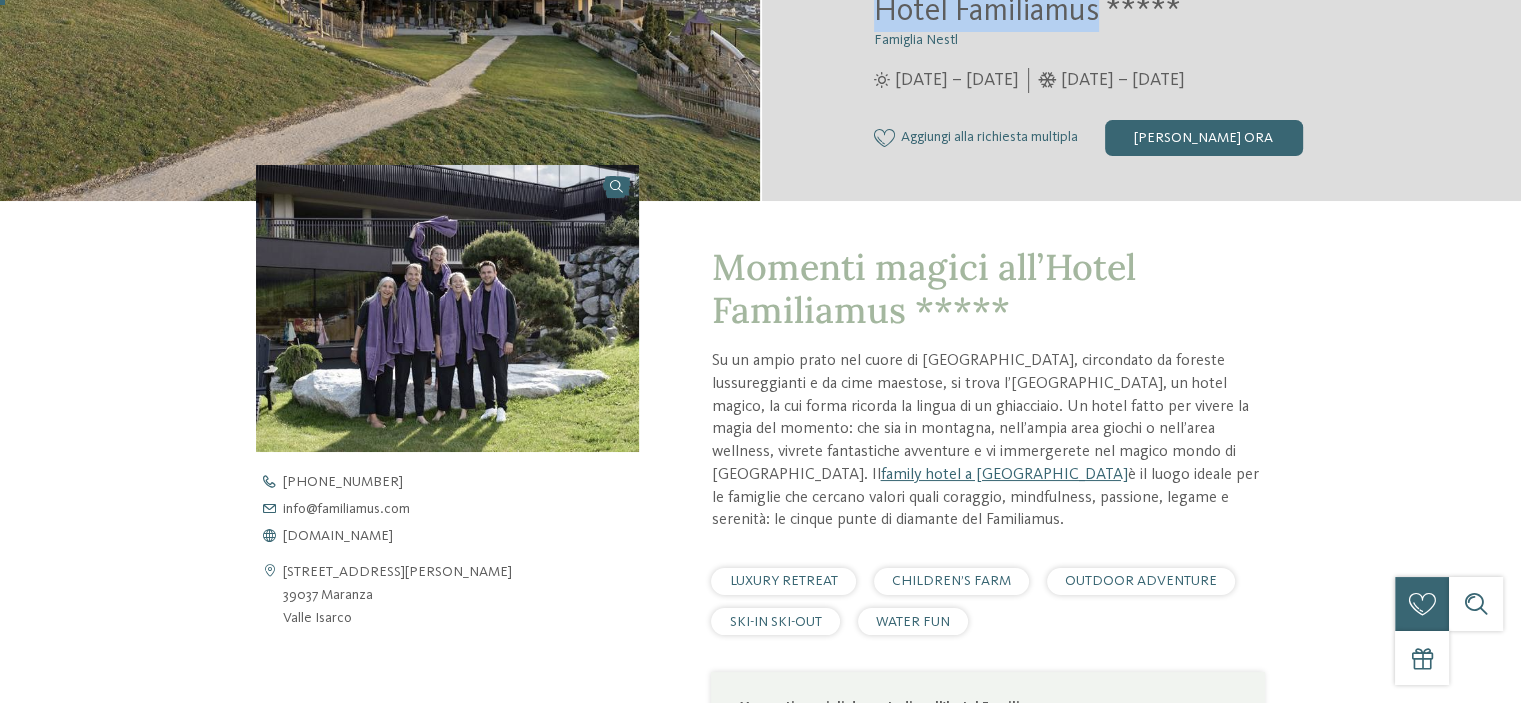 scroll, scrollTop: 0, scrollLeft: 0, axis: both 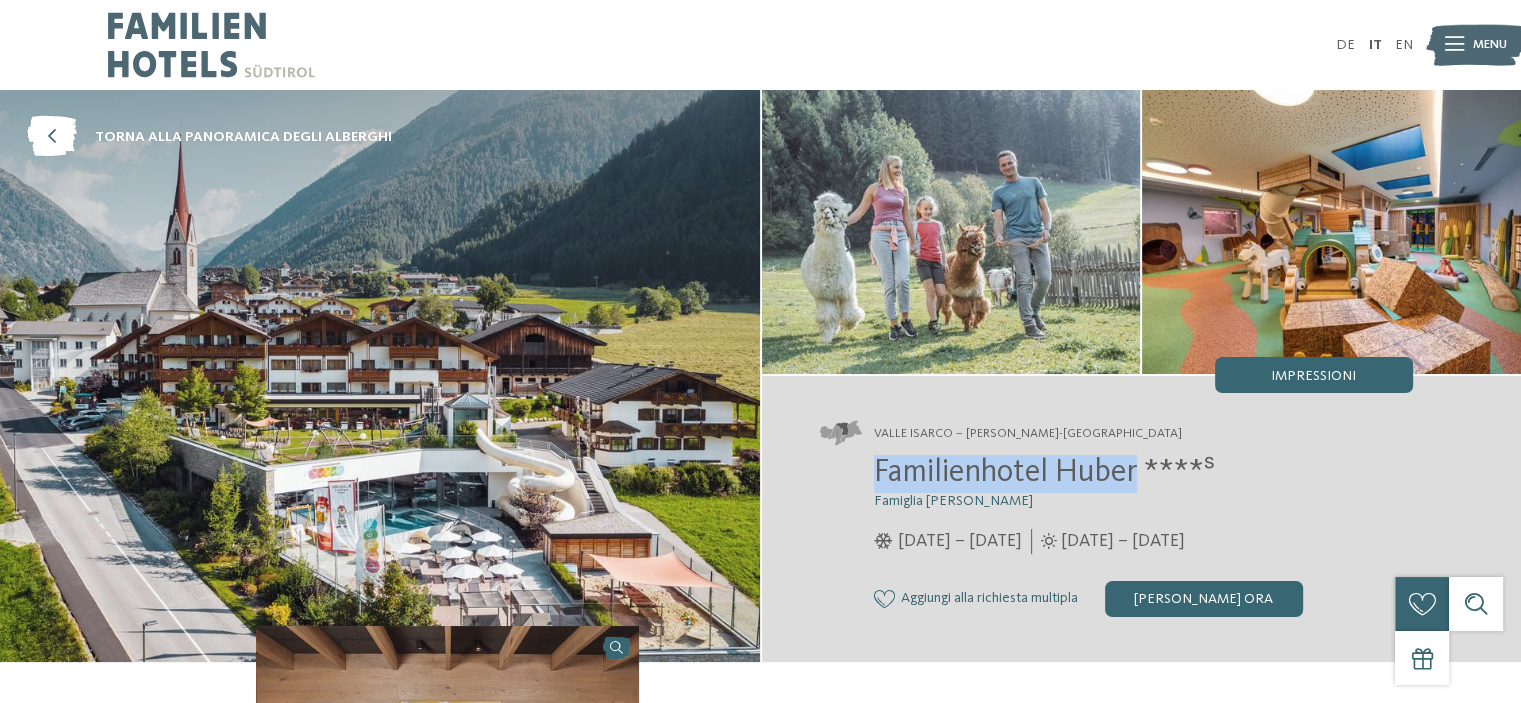 drag, startPoint x: 876, startPoint y: 467, endPoint x: 1139, endPoint y: 470, distance: 263.01712 